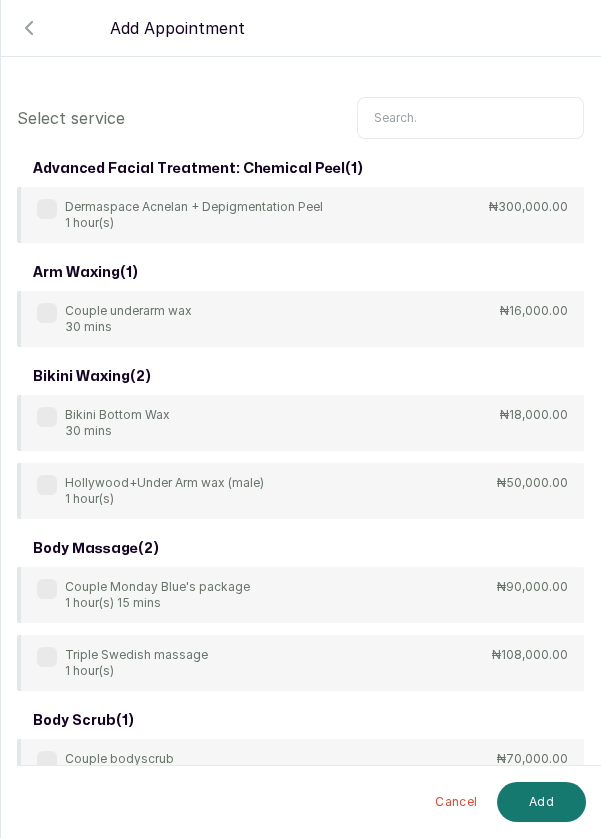 scroll, scrollTop: 10, scrollLeft: 0, axis: vertical 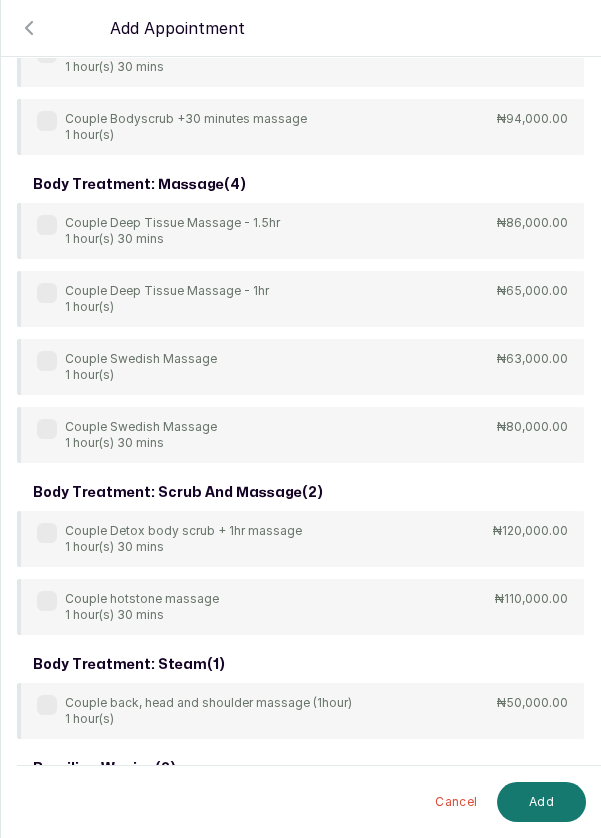 click on "Couple Deep Tissue Massage  - 1hr 1 hour(s) ₦65,000.00" at bounding box center (300, 299) 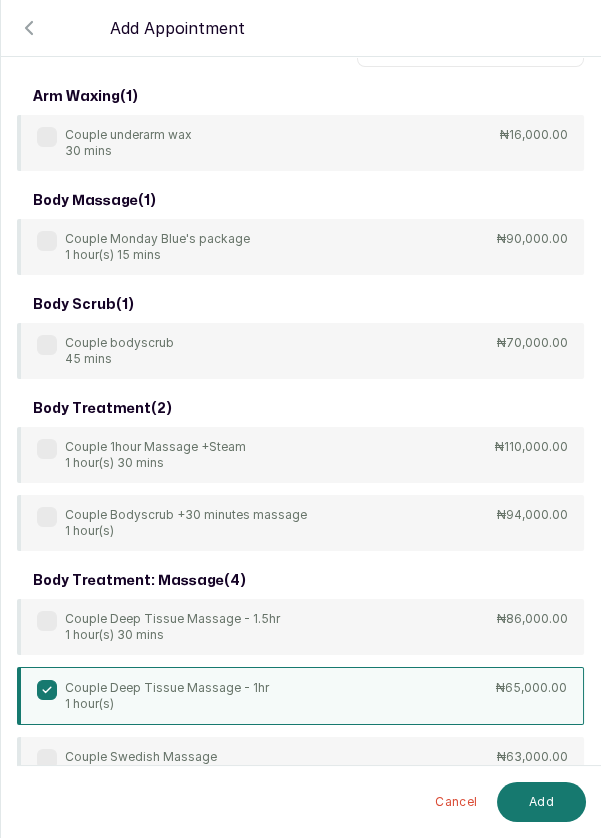 scroll, scrollTop: 0, scrollLeft: 0, axis: both 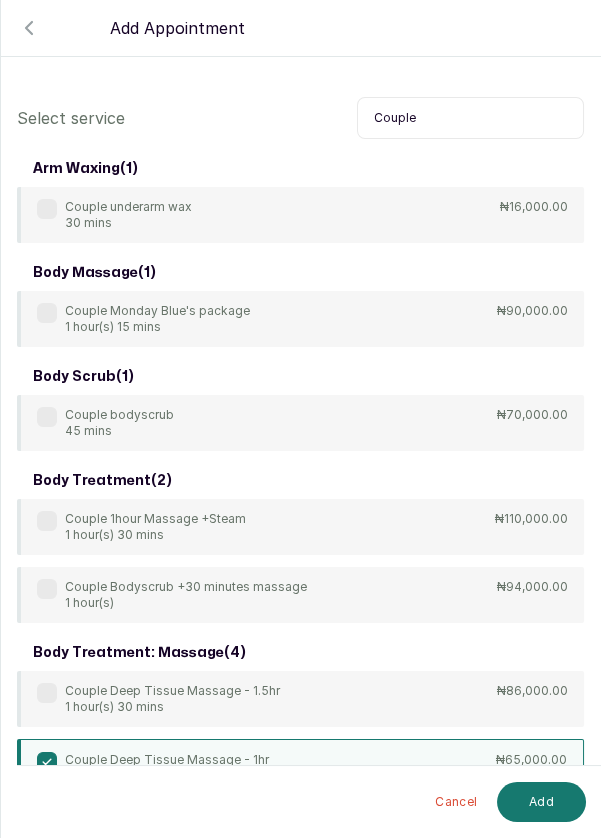 click on "Couple" at bounding box center [470, 118] 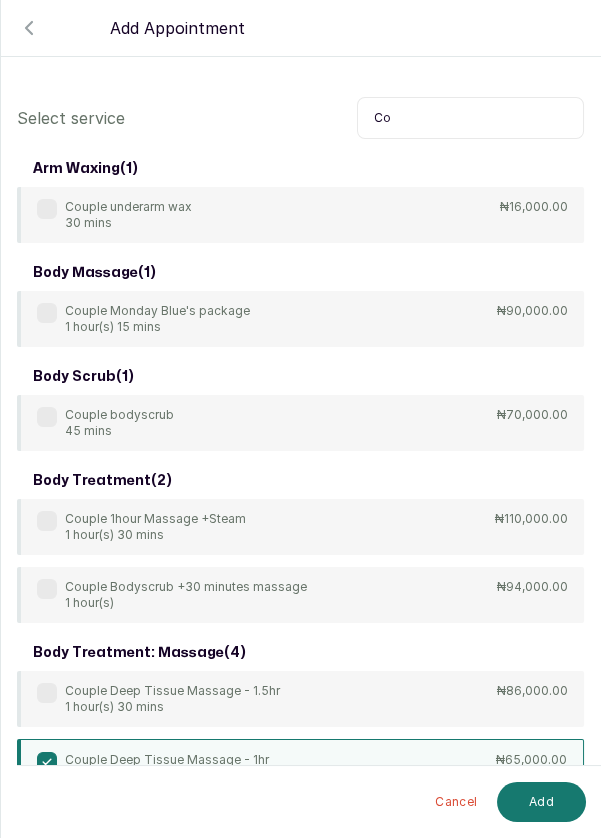 type on "C" 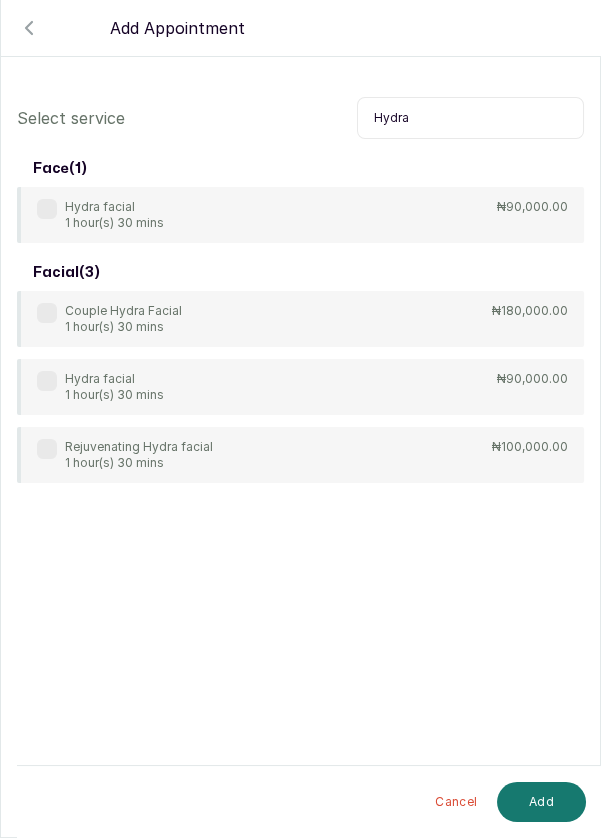 type on "Hydra" 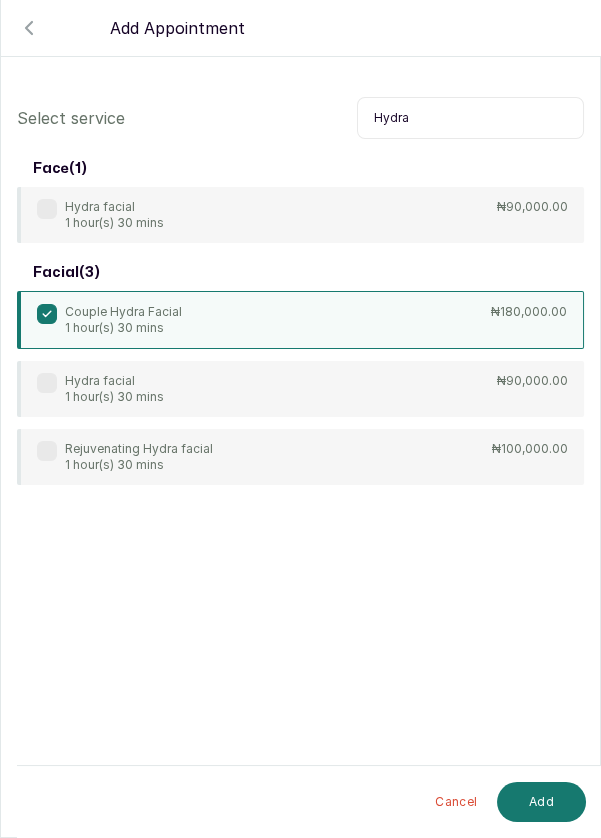 click on "Add" at bounding box center [541, 802] 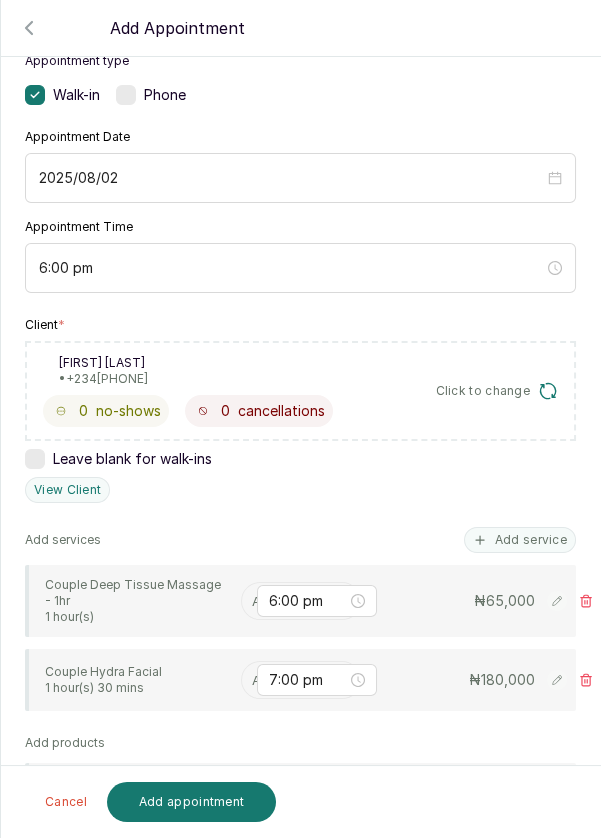scroll, scrollTop: 127, scrollLeft: 0, axis: vertical 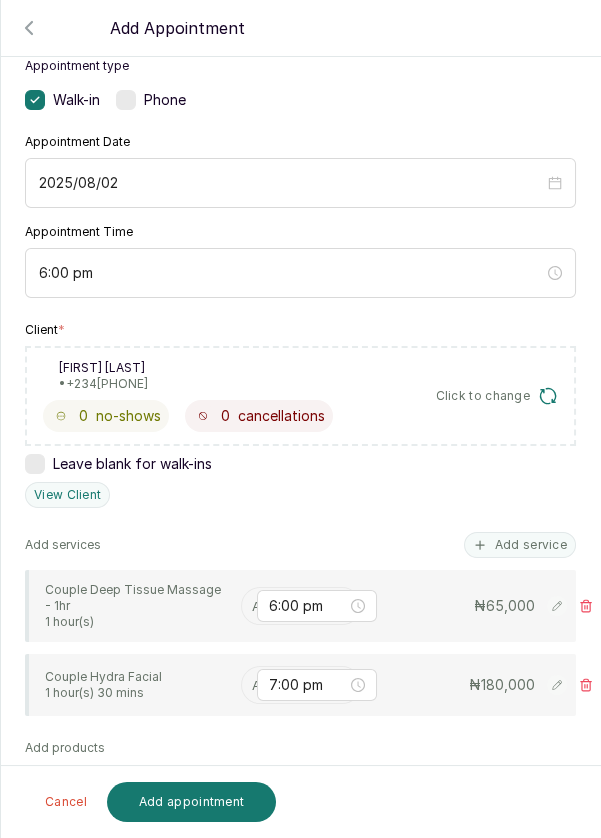 click on "Add service" at bounding box center [520, 545] 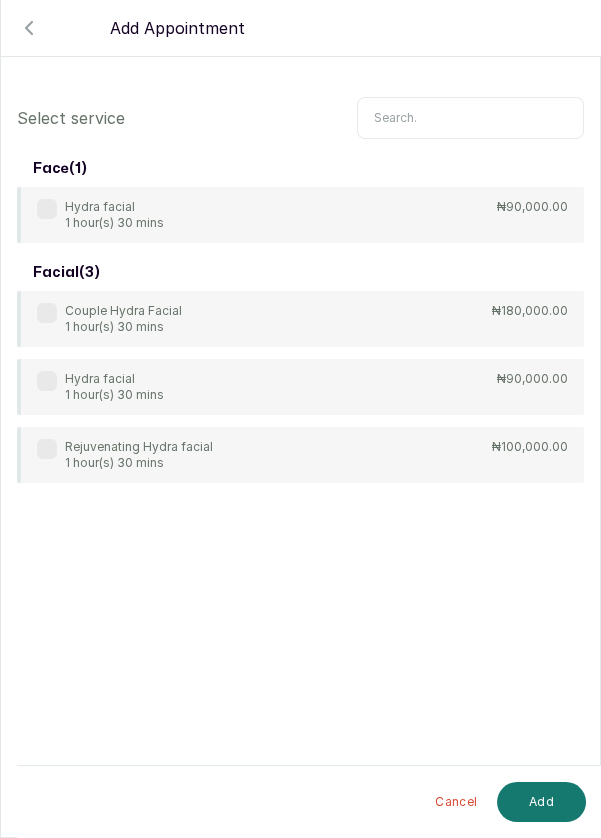 scroll, scrollTop: 0, scrollLeft: 0, axis: both 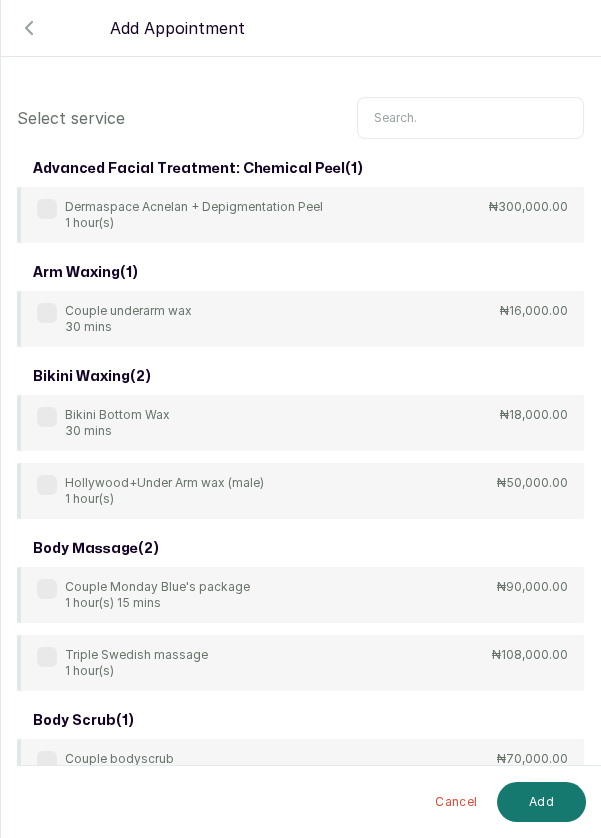 click at bounding box center (470, 118) 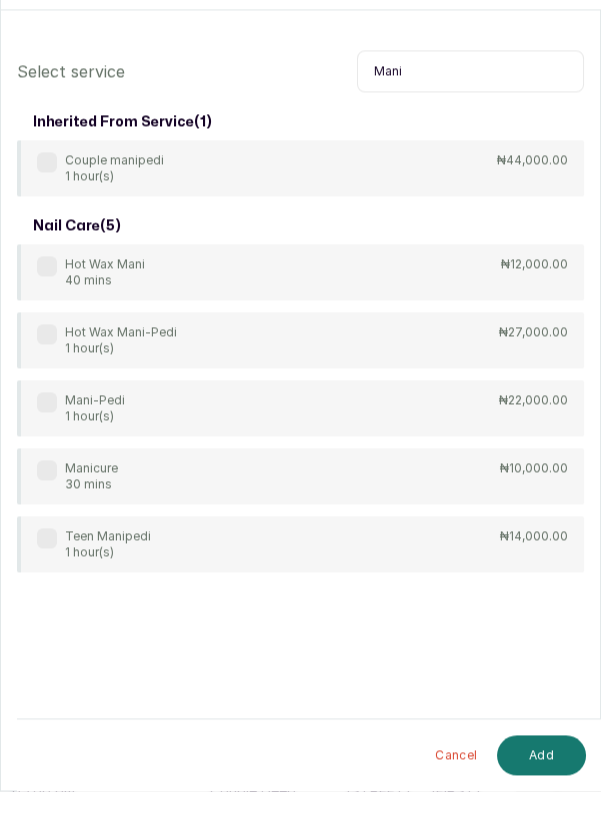 type on "Mani" 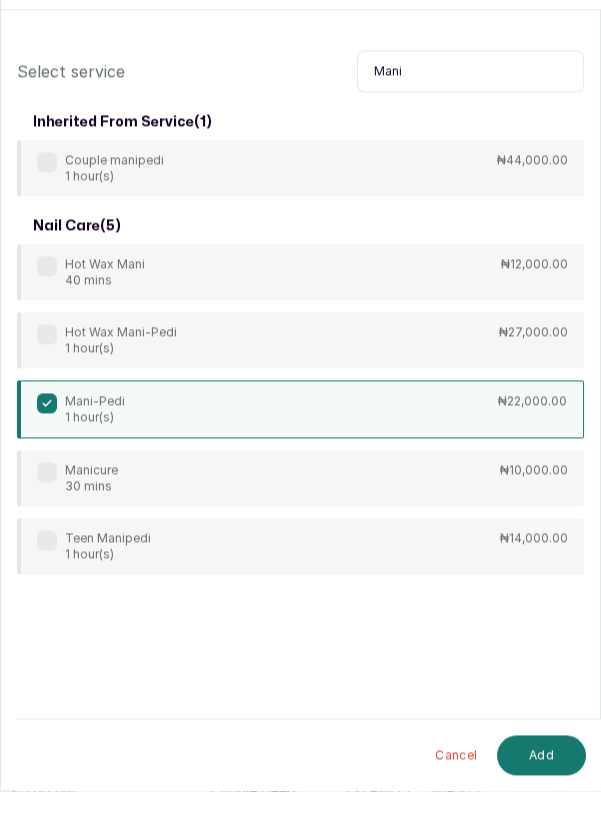 scroll, scrollTop: 10, scrollLeft: 0, axis: vertical 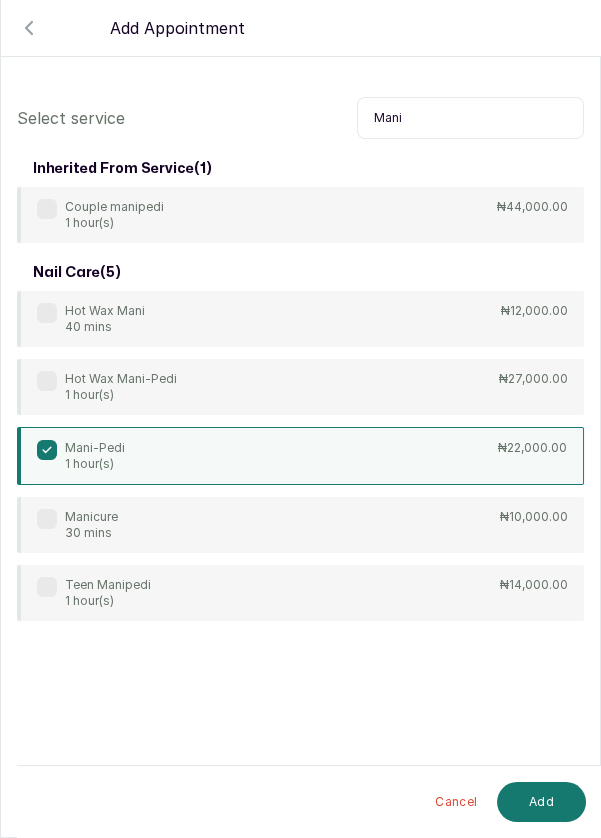 click on "Add" at bounding box center (541, 802) 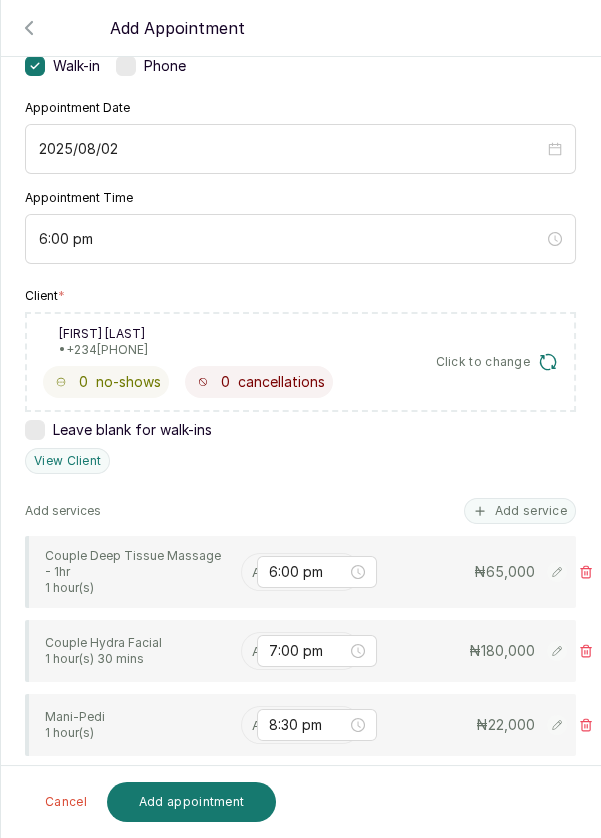 scroll, scrollTop: 166, scrollLeft: 0, axis: vertical 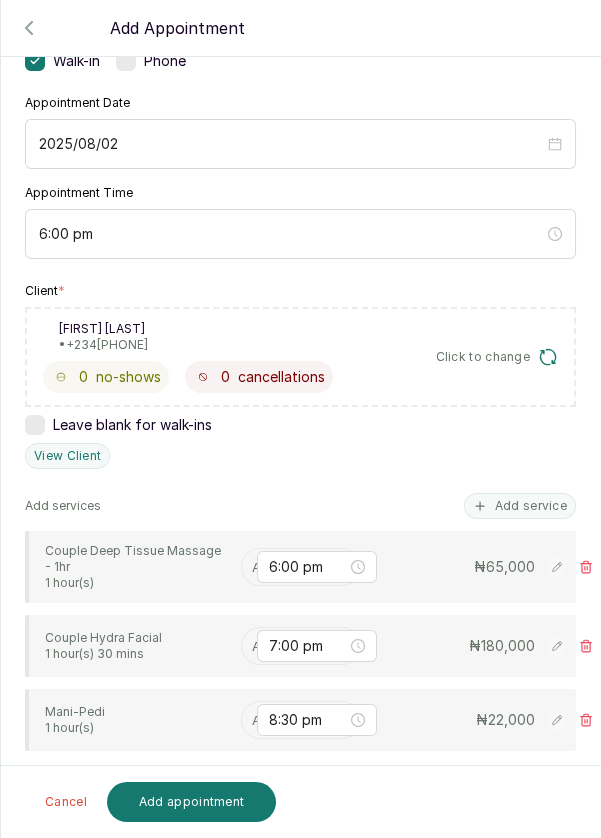click at bounding box center (254, 567) 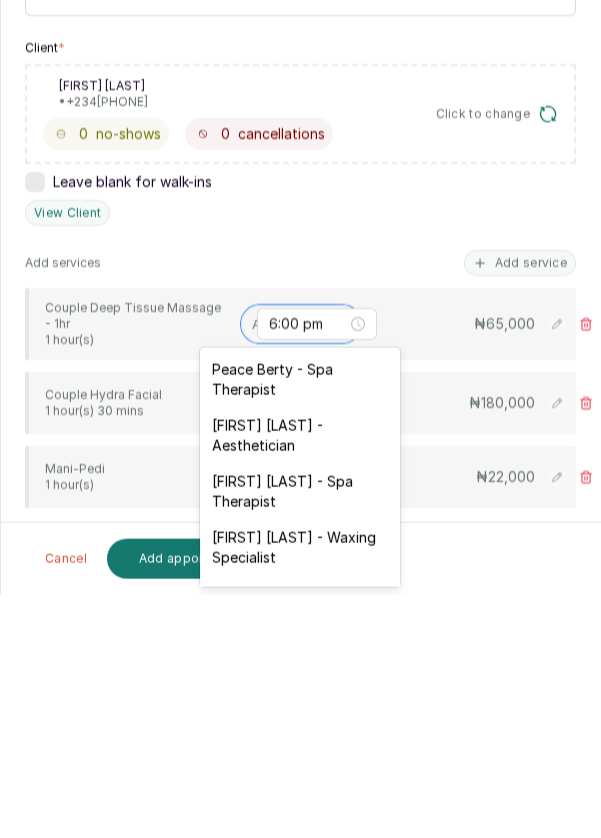 scroll, scrollTop: 10, scrollLeft: 0, axis: vertical 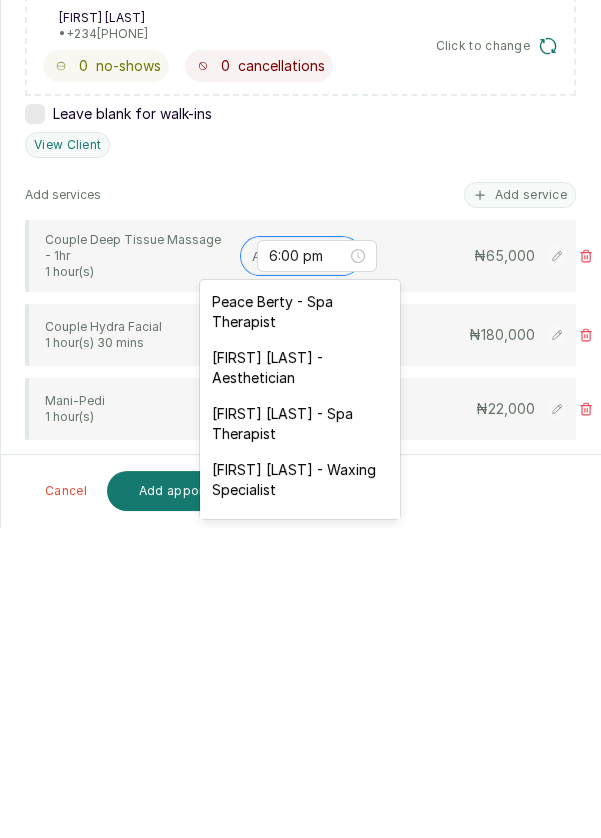 click on "Peace  Berty - Spa Therapist" at bounding box center (300, 623) 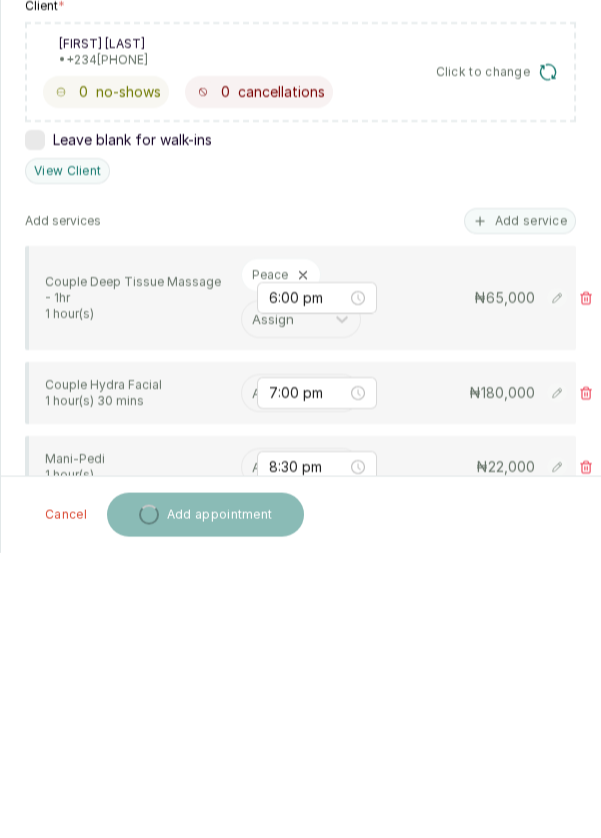 scroll, scrollTop: 10, scrollLeft: 0, axis: vertical 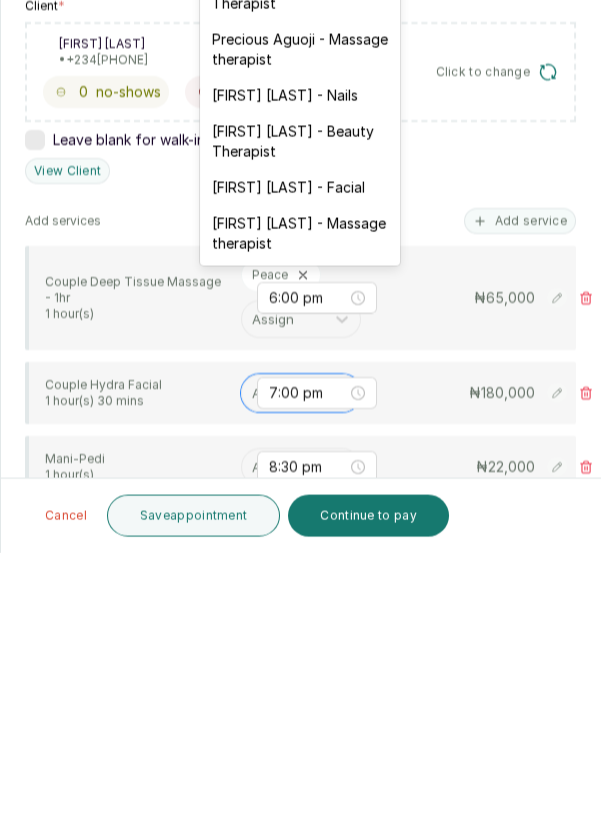 click on "[FIRST] [LAST] - Facial" at bounding box center [300, 473] 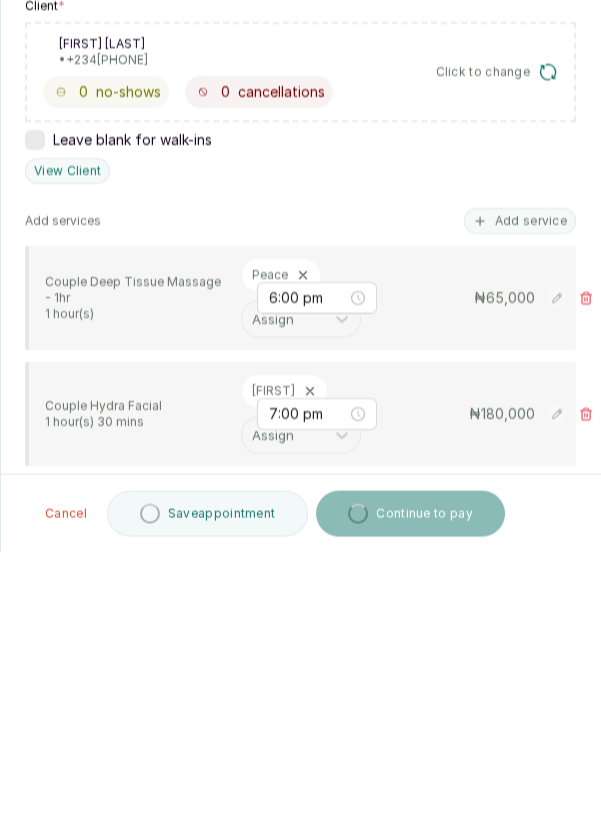 scroll, scrollTop: 10, scrollLeft: 0, axis: vertical 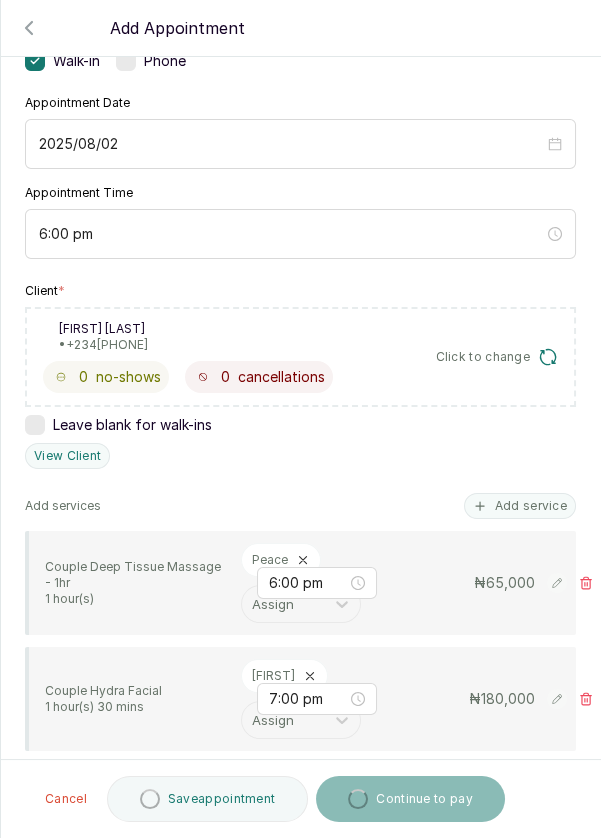 click at bounding box center (254, 794) 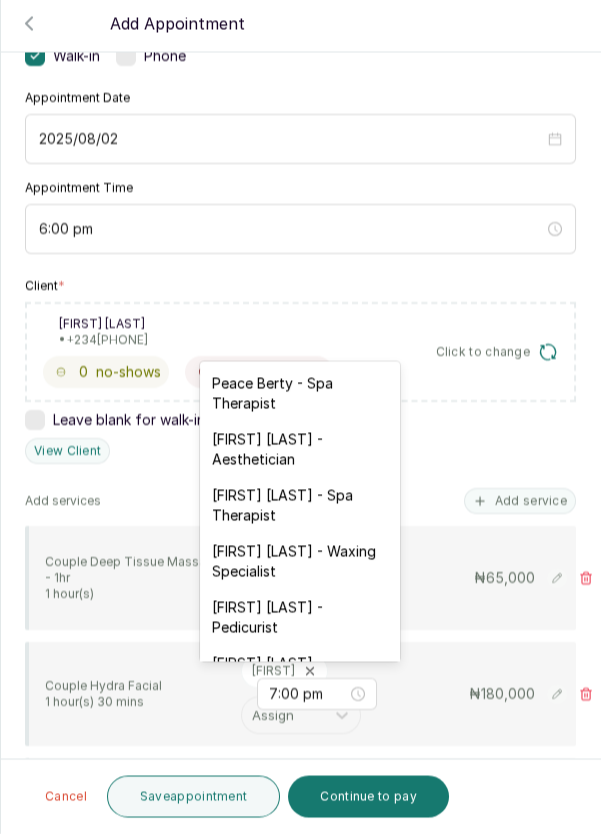 scroll, scrollTop: 10, scrollLeft: 0, axis: vertical 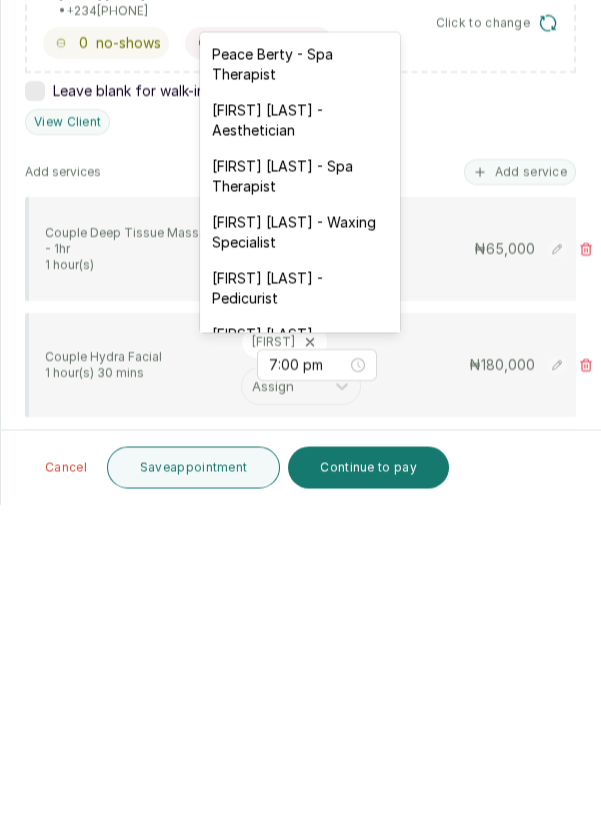 click 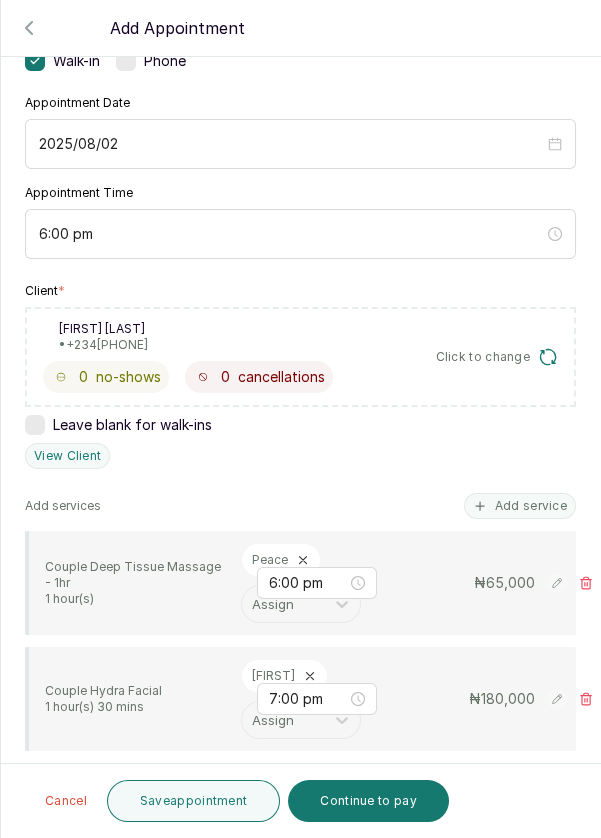 click on "Add service" at bounding box center (520, 506) 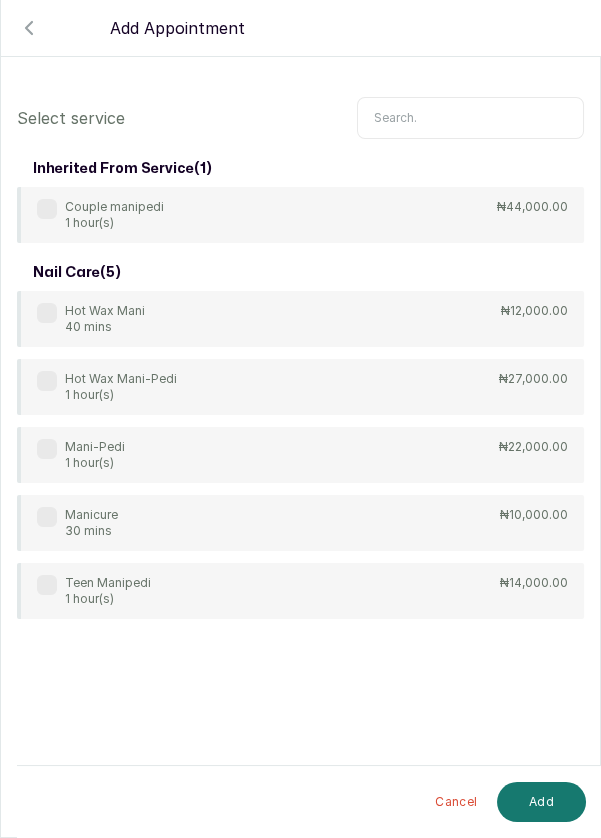 scroll, scrollTop: 0, scrollLeft: 0, axis: both 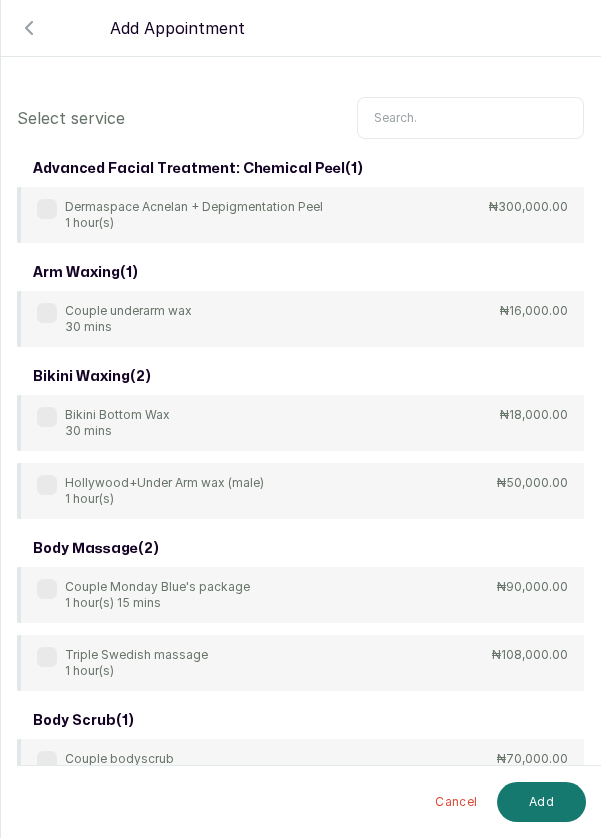 click at bounding box center (470, 118) 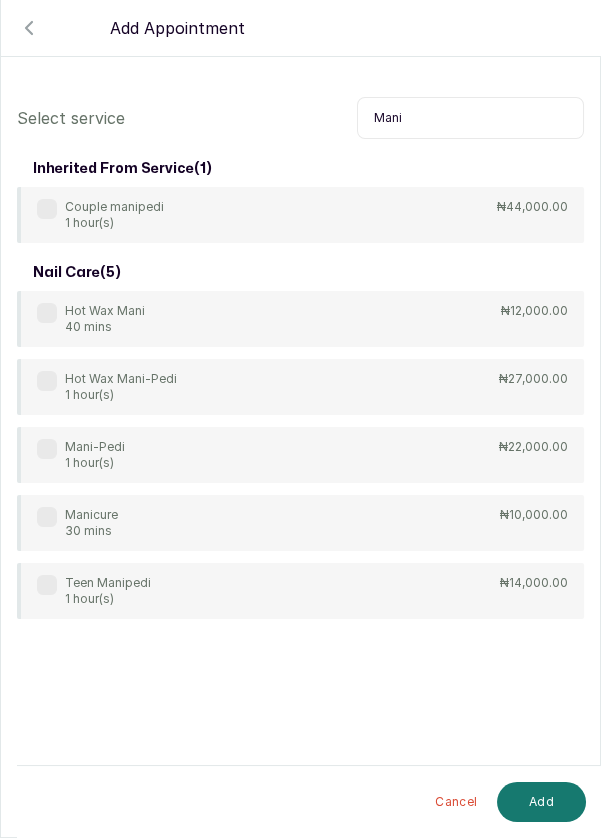 type on "Mani" 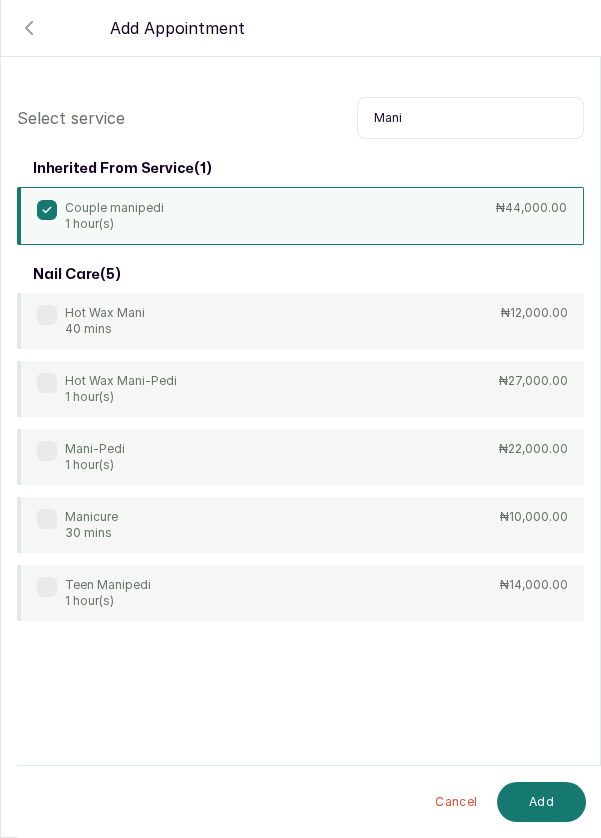click on "Add" at bounding box center (541, 802) 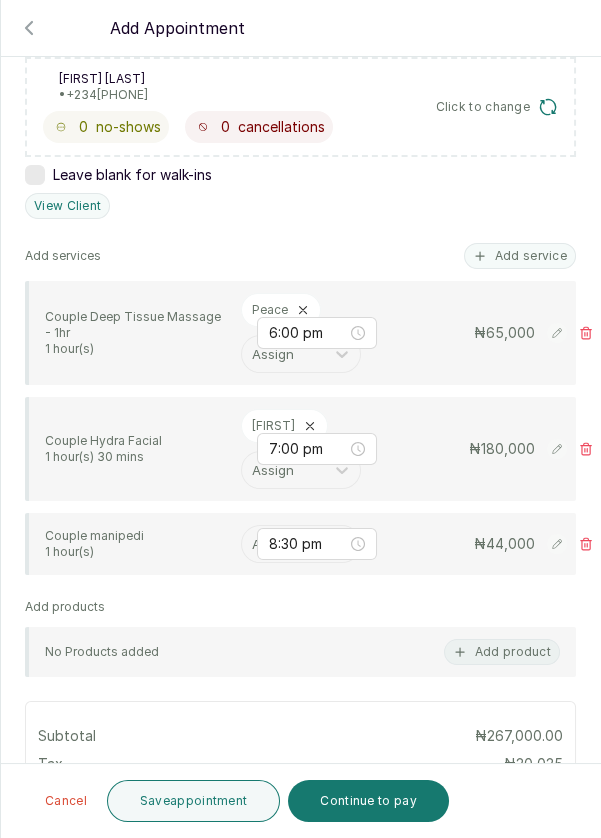 scroll, scrollTop: 421, scrollLeft: 0, axis: vertical 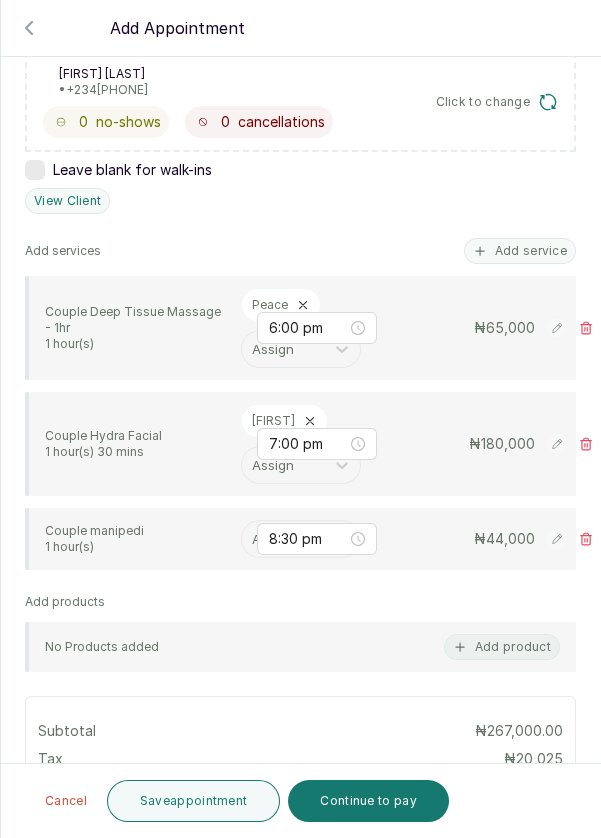 click at bounding box center [254, 539] 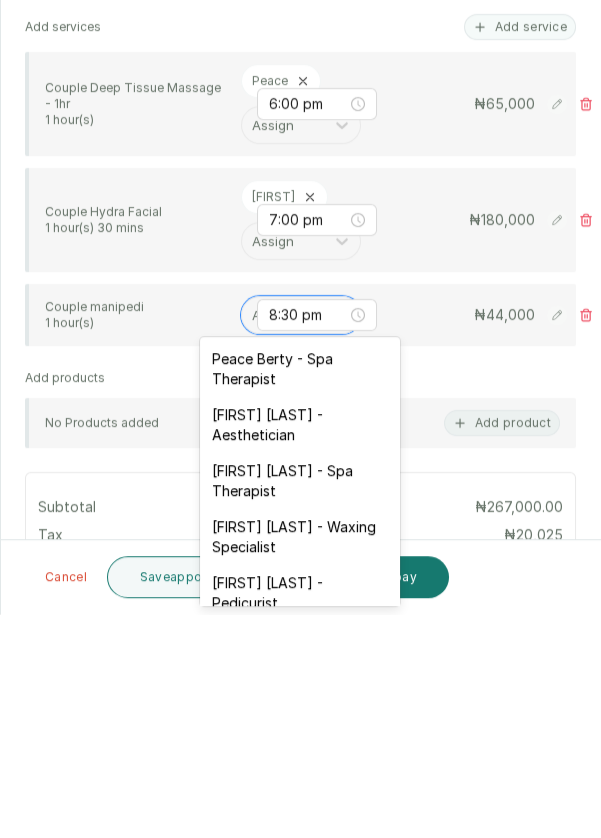 scroll, scrollTop: 10, scrollLeft: 0, axis: vertical 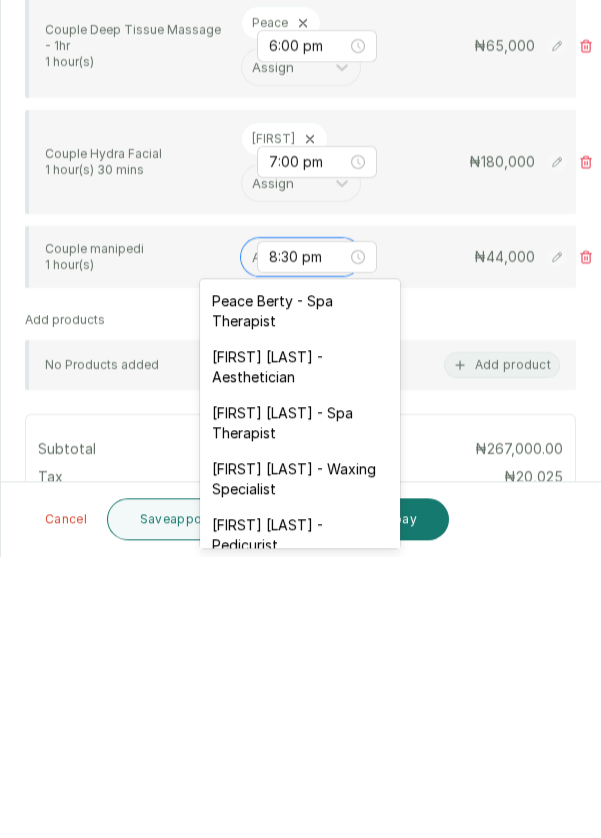 click on "Peace  Berty - Spa Therapist" at bounding box center [300, 593] 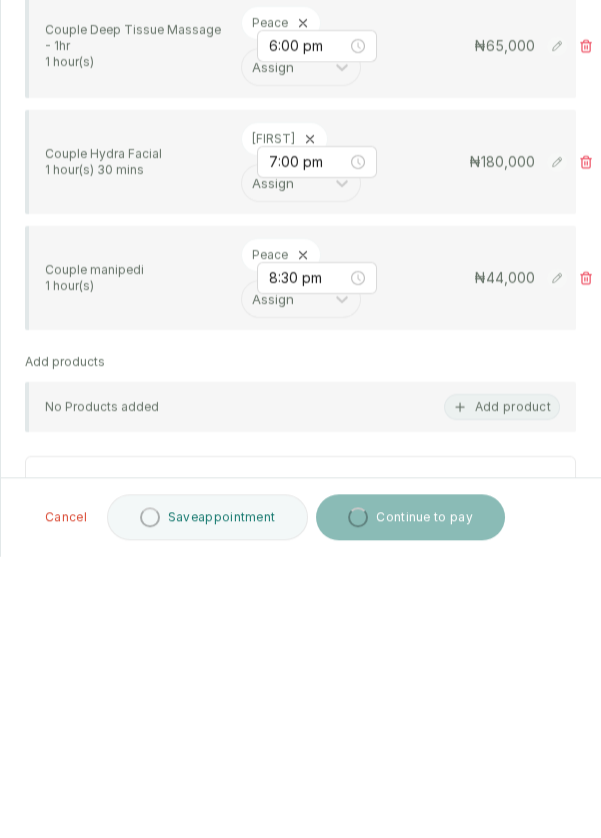 scroll, scrollTop: 10, scrollLeft: 0, axis: vertical 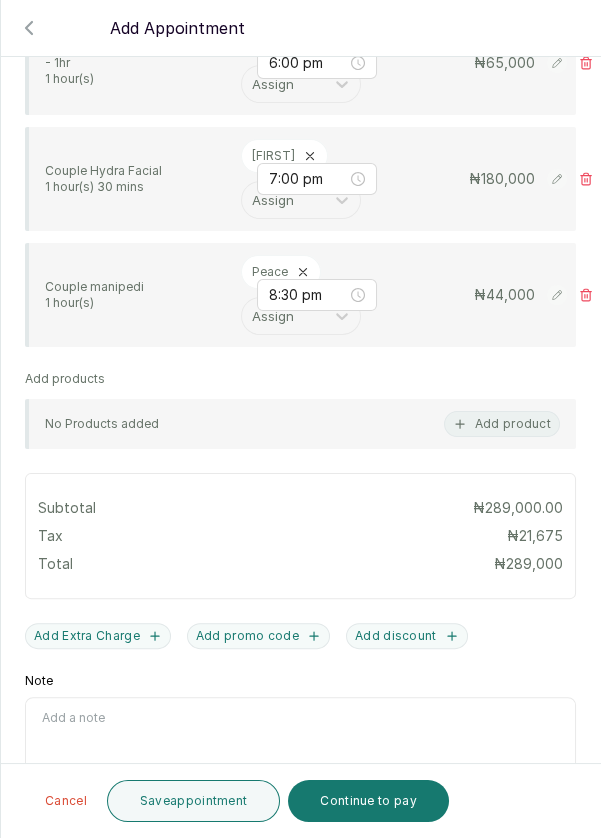 click on "Add Extra Charge" at bounding box center [98, 636] 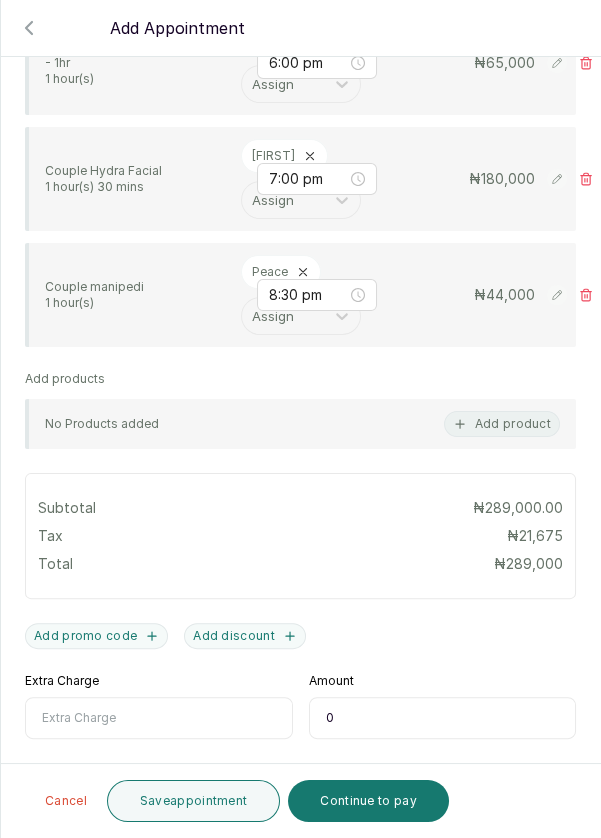 click on "Extra Charge" at bounding box center (159, 718) 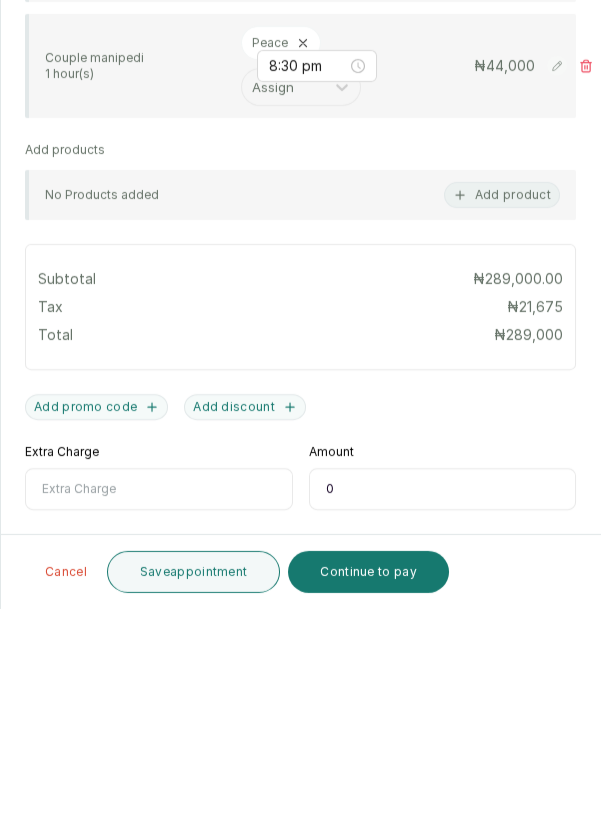scroll, scrollTop: 10, scrollLeft: 0, axis: vertical 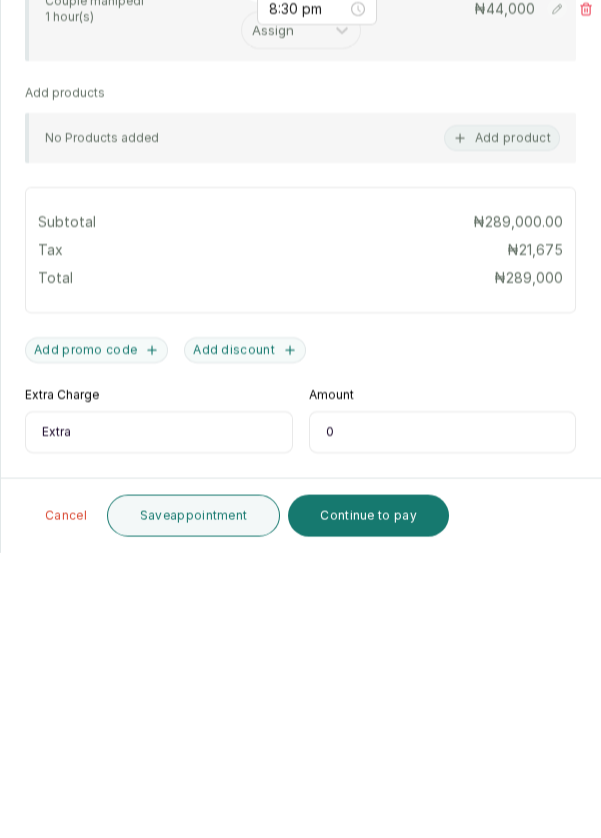 type on "Extra" 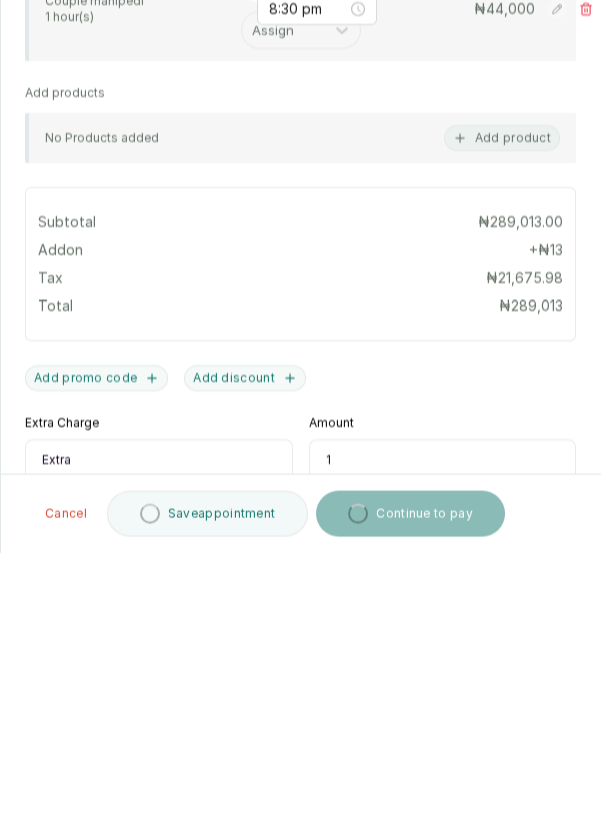 type on "12" 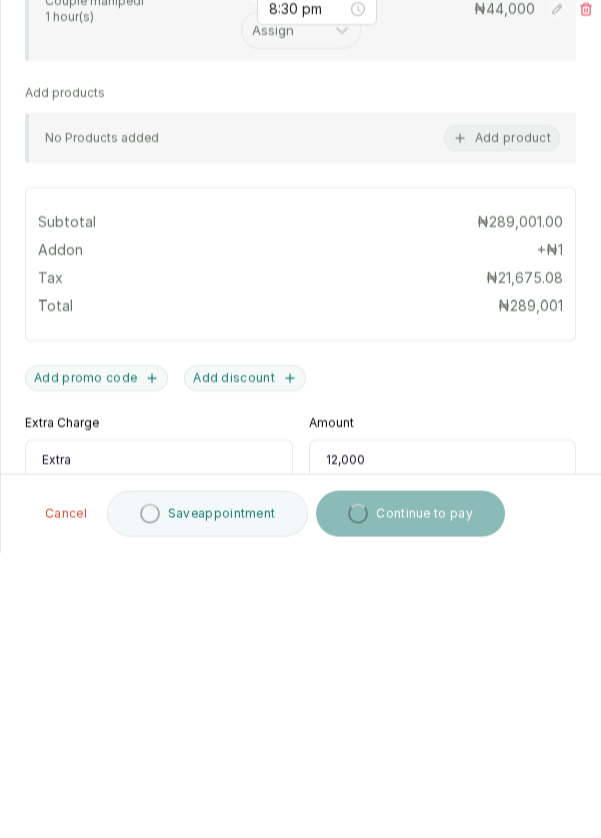 type on "12,000" 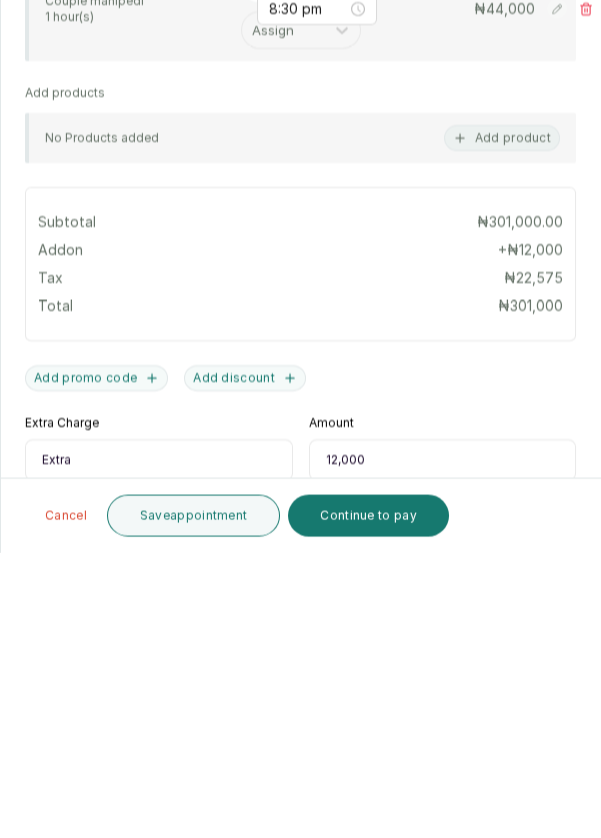 scroll, scrollTop: 803, scrollLeft: 0, axis: vertical 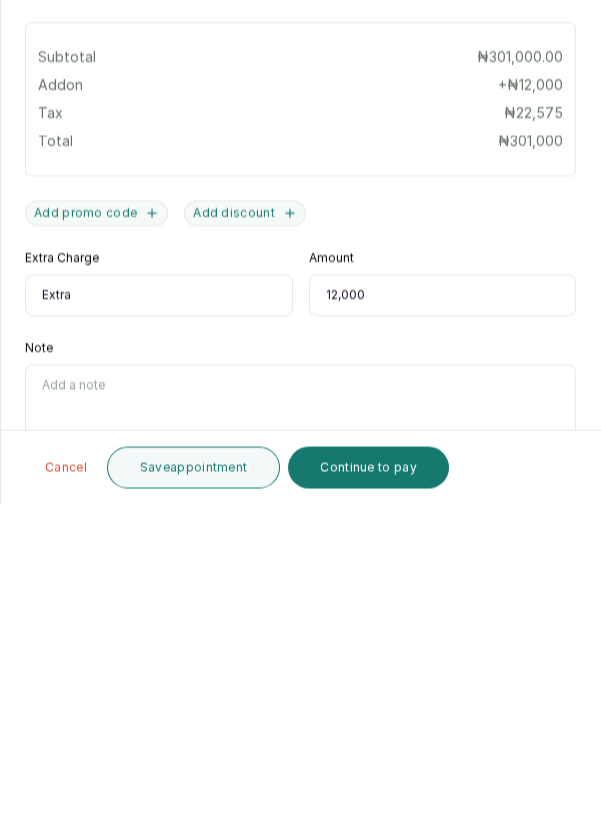 click on "Continue to pay" at bounding box center [368, 801] 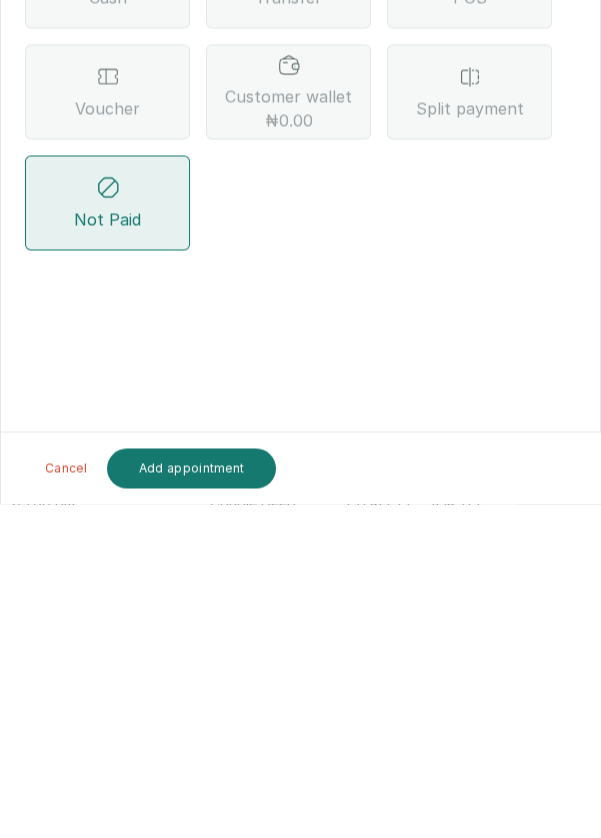scroll, scrollTop: 10, scrollLeft: 0, axis: vertical 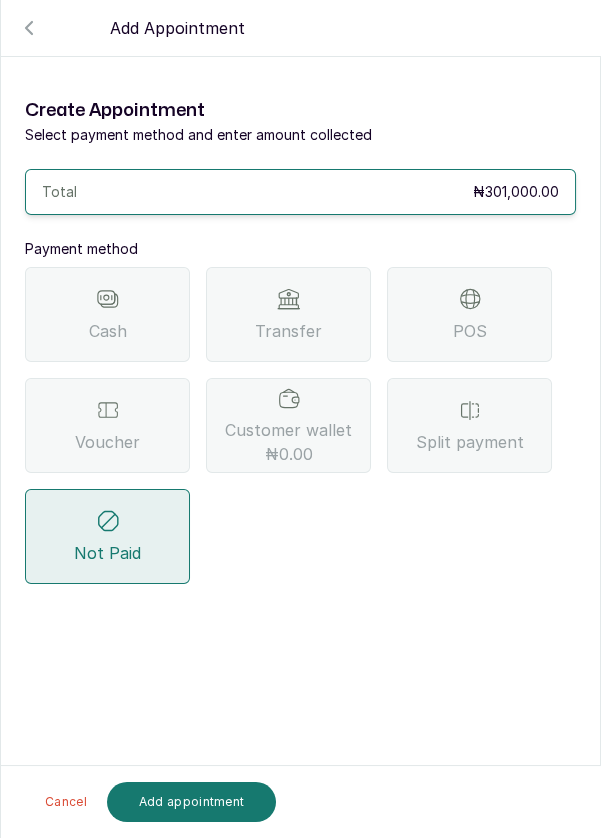click on "Split payment" at bounding box center (469, 425) 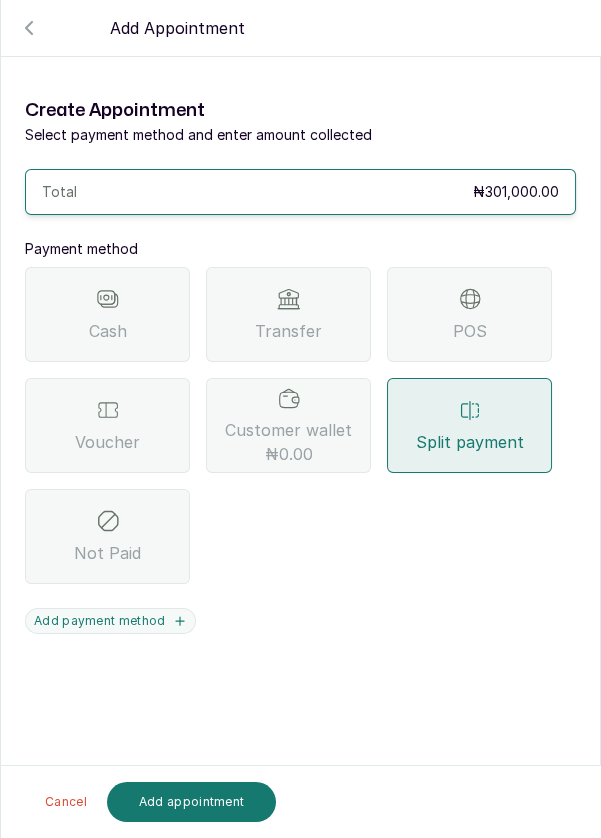 click on "Add payment method" at bounding box center (110, 621) 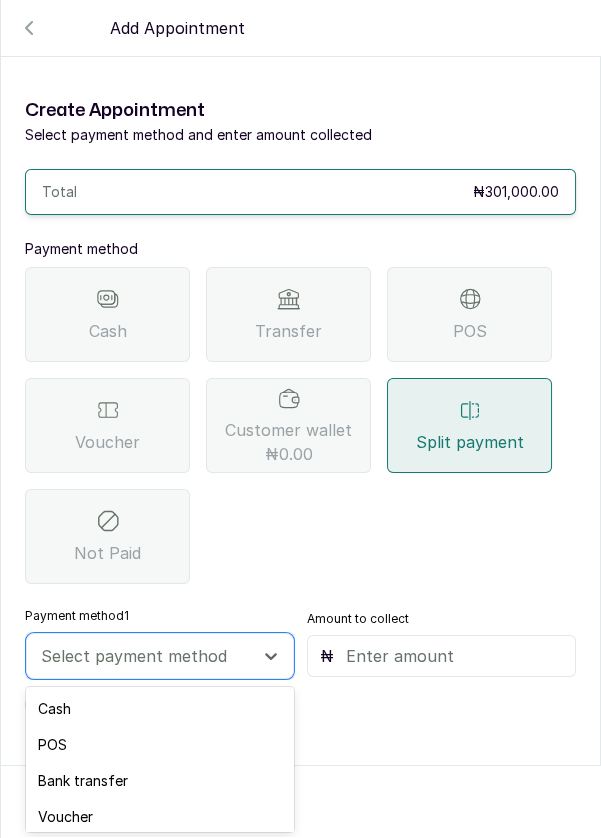scroll, scrollTop: 79, scrollLeft: 0, axis: vertical 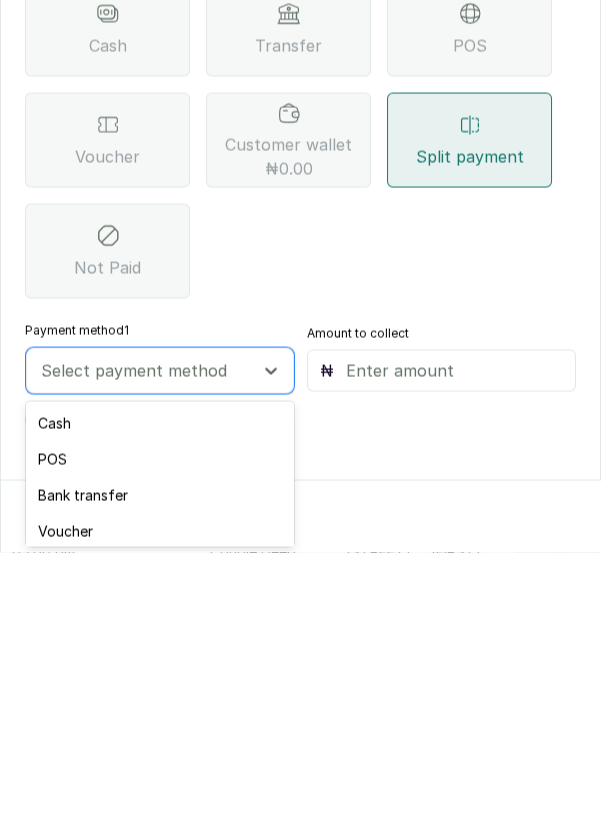 click on "POS" at bounding box center [160, 745] 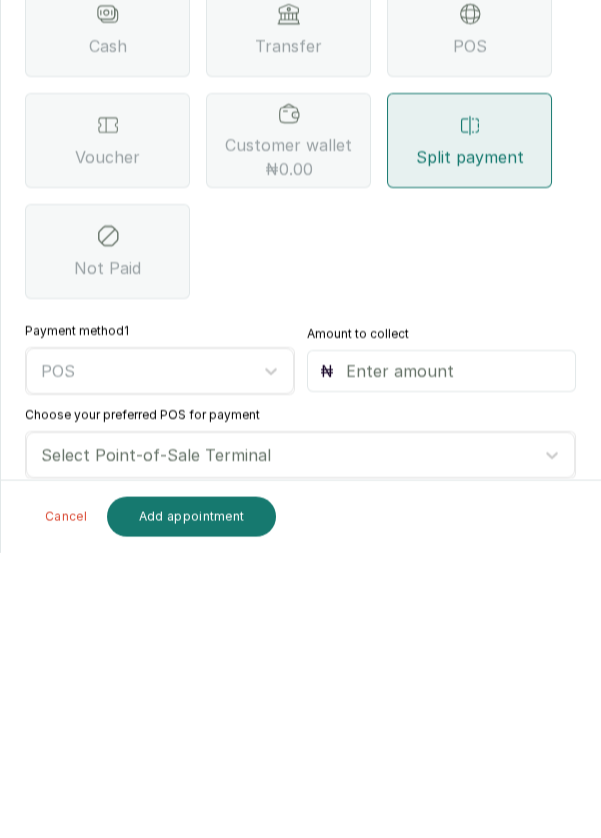 scroll, scrollTop: 10, scrollLeft: 0, axis: vertical 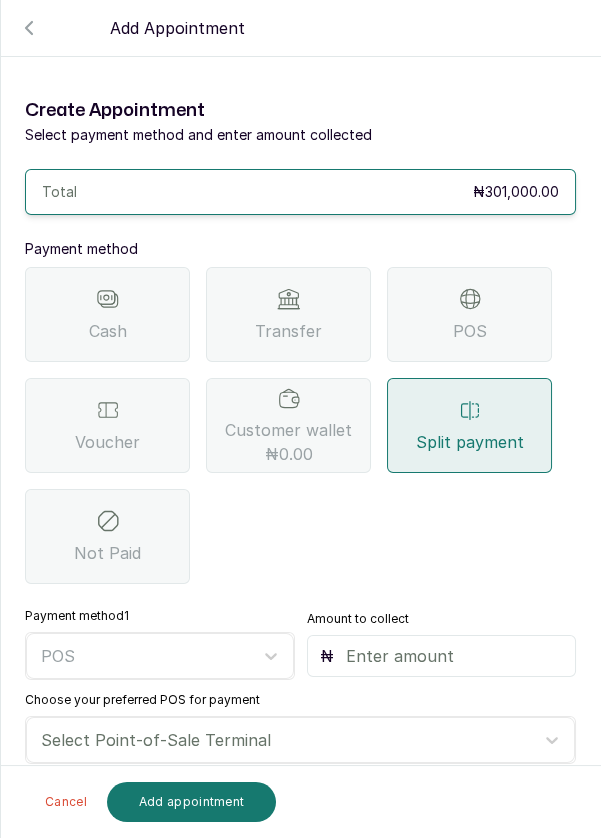 click at bounding box center [455, 656] 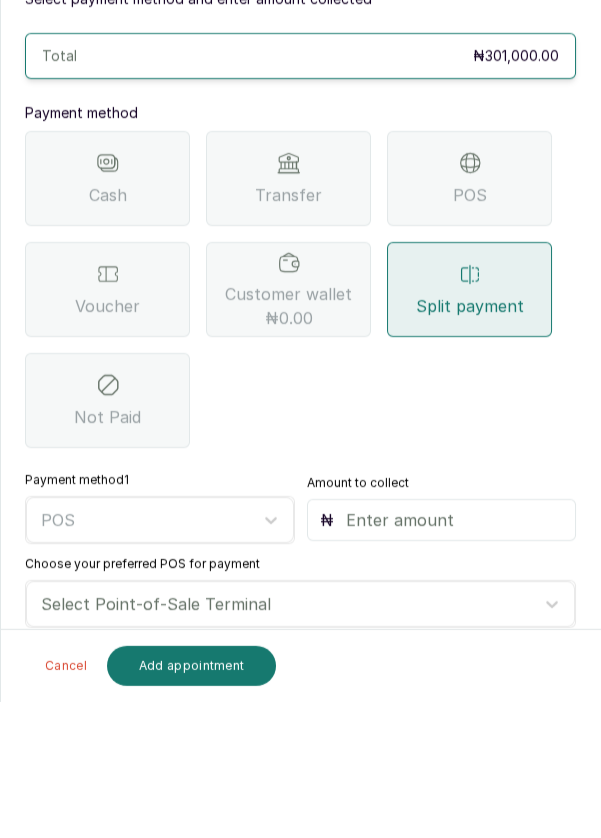 scroll, scrollTop: 10, scrollLeft: 0, axis: vertical 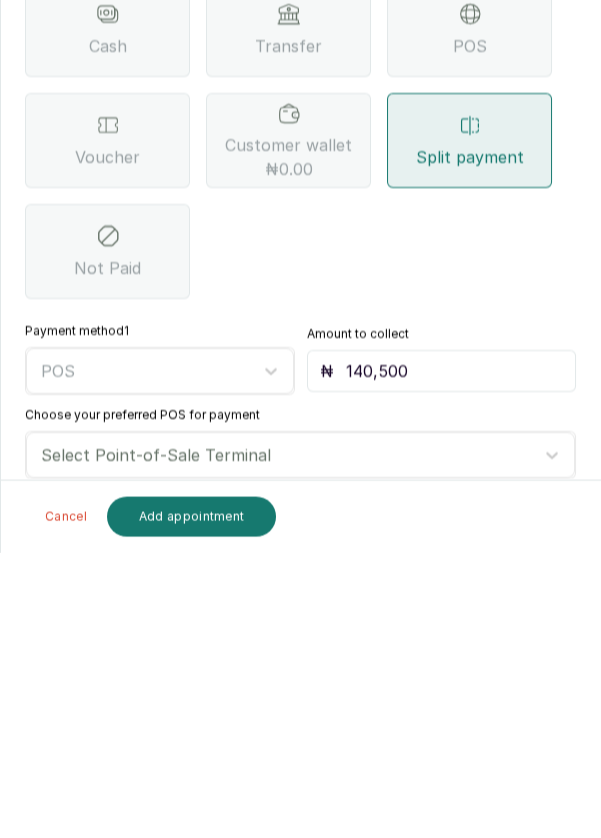 type on "140,500" 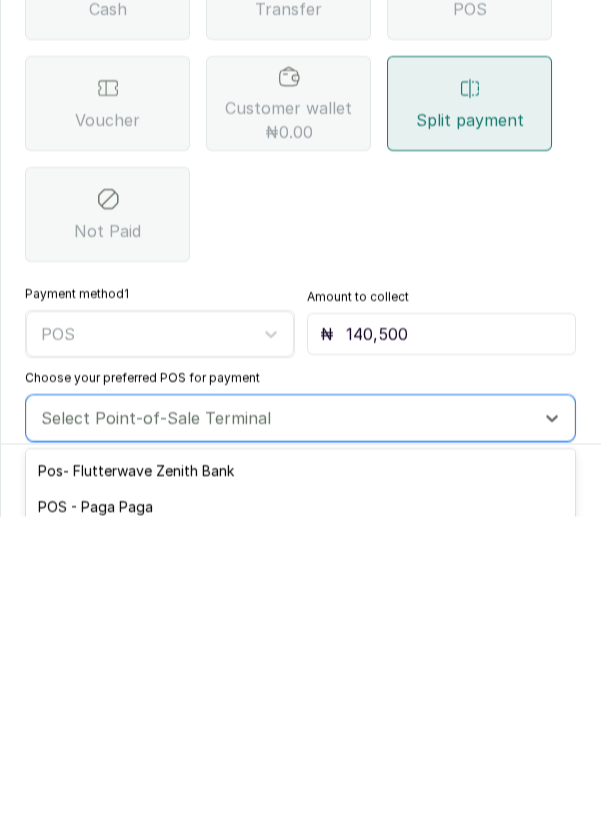 scroll, scrollTop: 10, scrollLeft: 0, axis: vertical 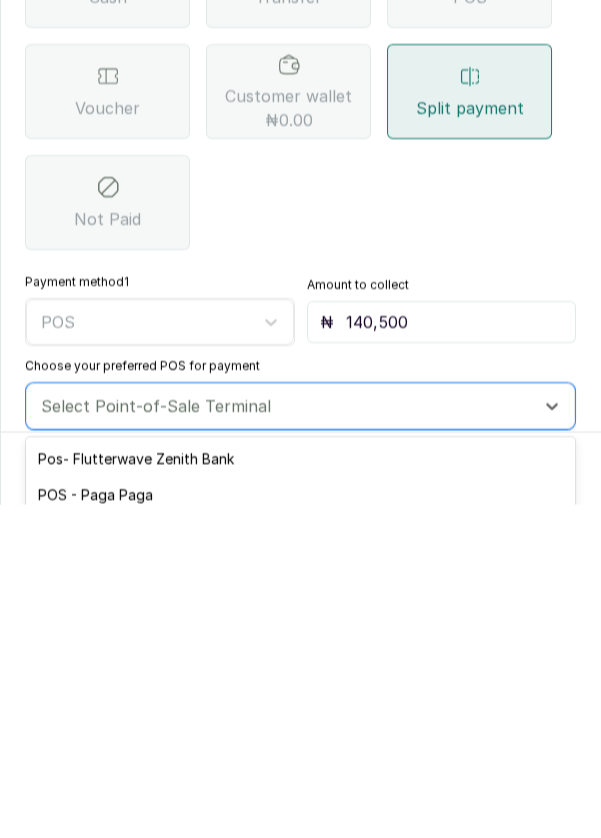 click on "POS - Access Access Bank" at bounding box center [300, 865] 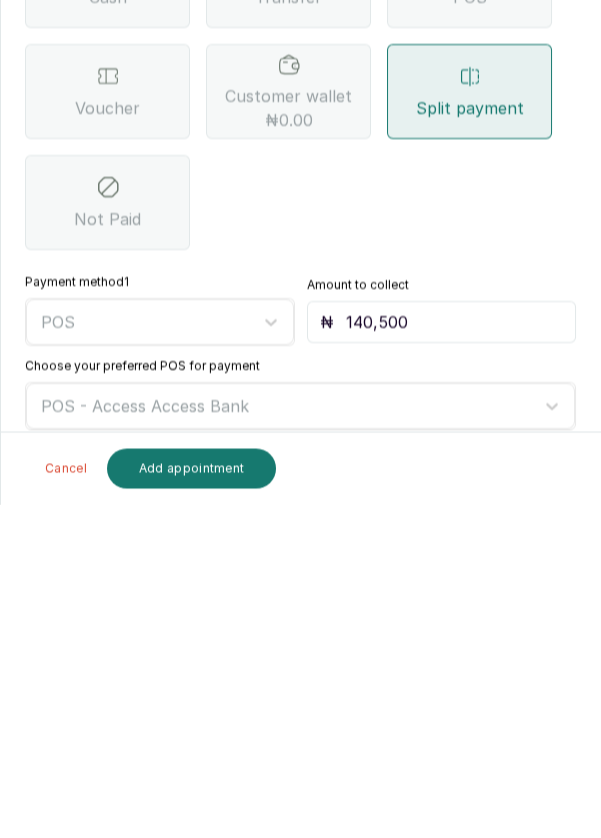 scroll, scrollTop: 10, scrollLeft: 0, axis: vertical 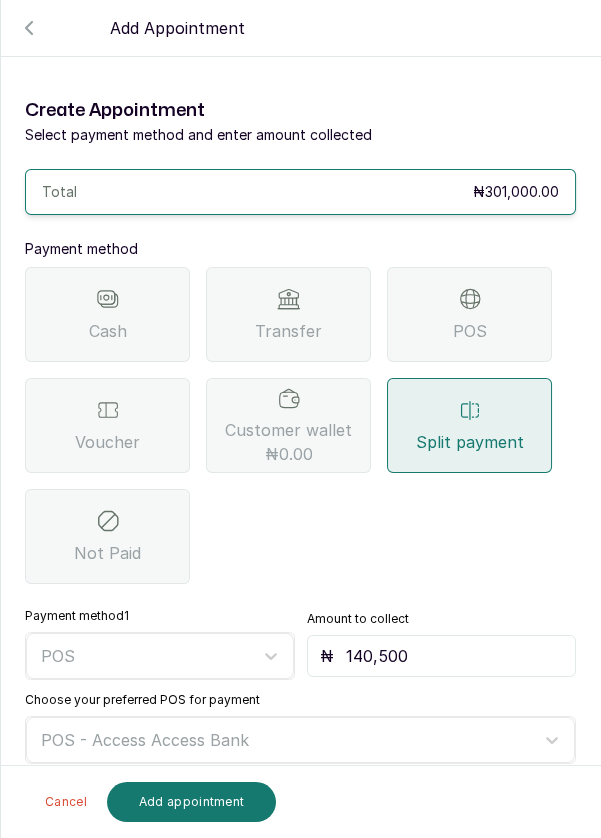 click on "Add payment method" at bounding box center [110, 789] 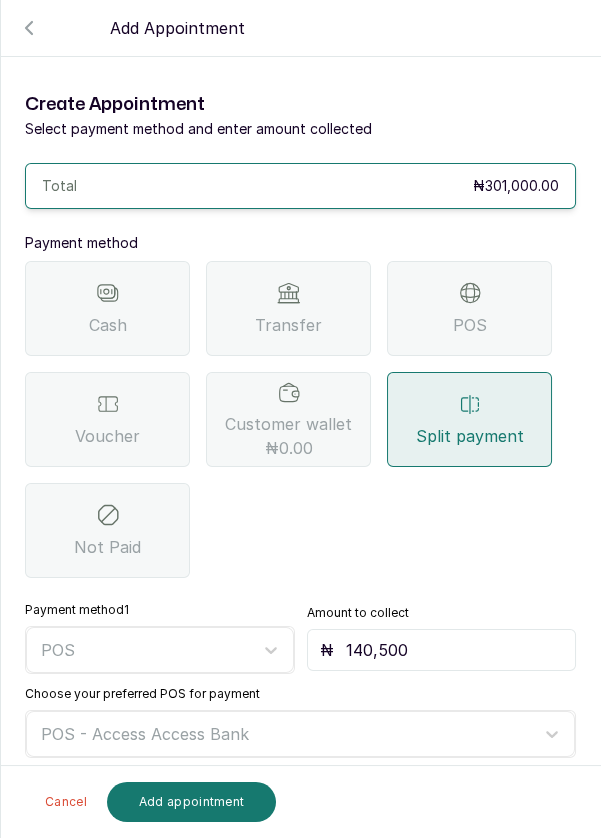scroll, scrollTop: 96, scrollLeft: 0, axis: vertical 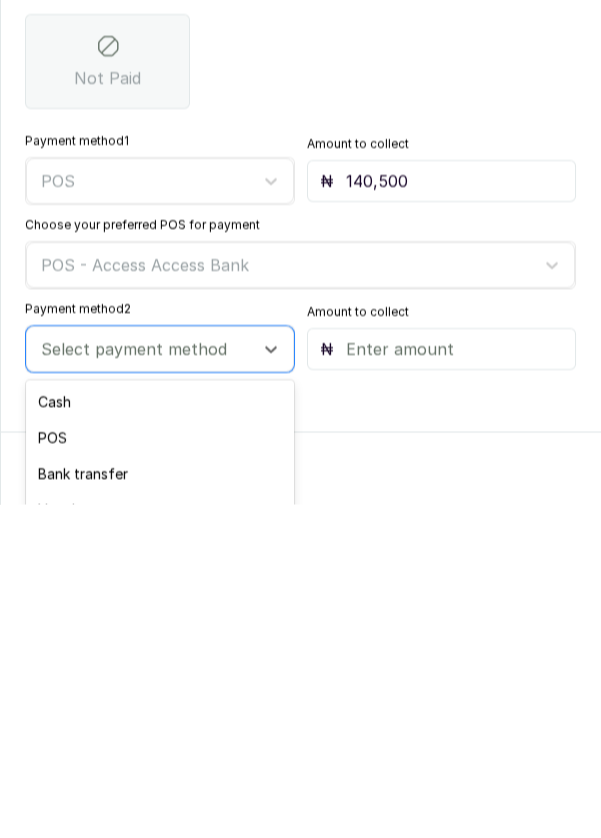 click on "Voucher" at bounding box center (160, 844) 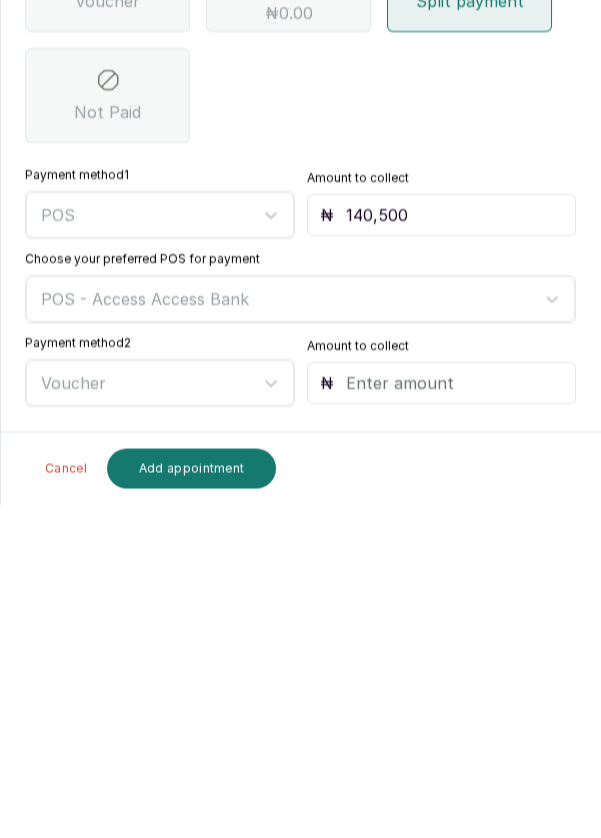 scroll, scrollTop: 10, scrollLeft: 0, axis: vertical 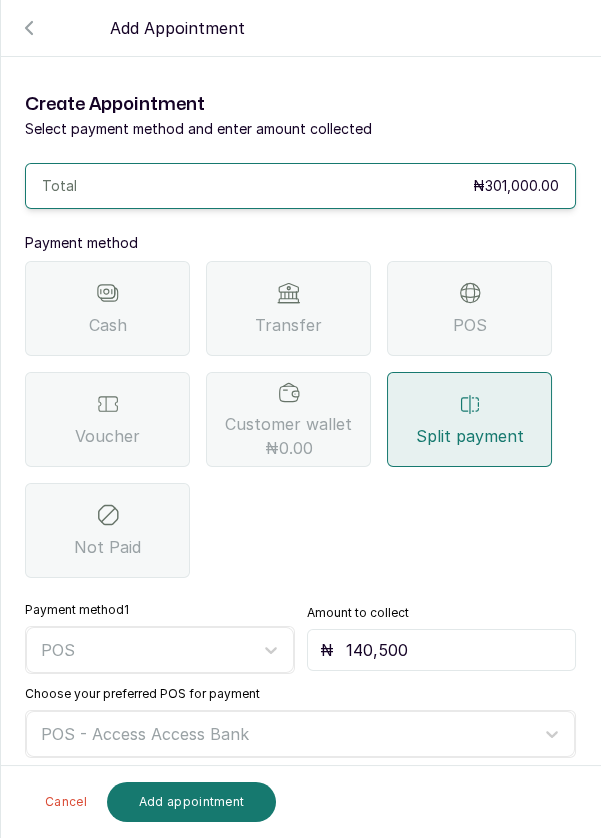 click at bounding box center (455, 818) 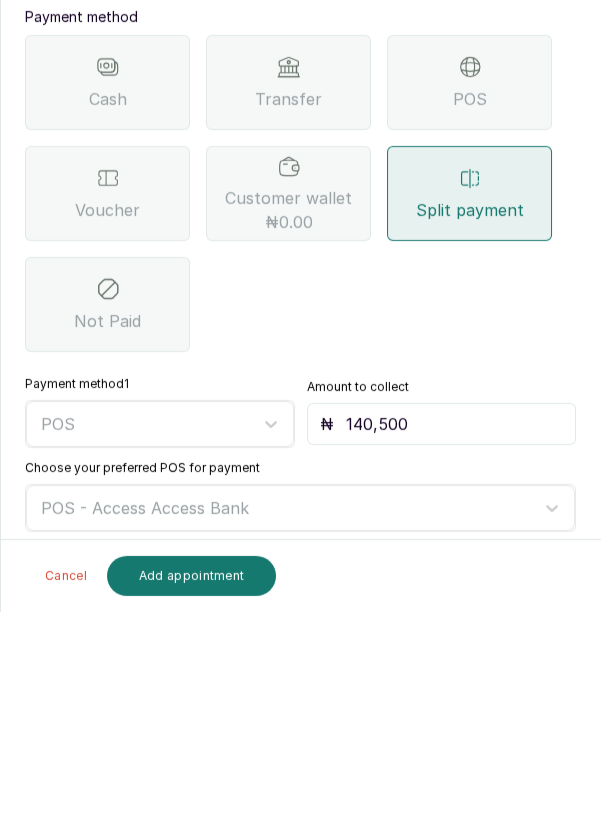 scroll, scrollTop: 10, scrollLeft: 0, axis: vertical 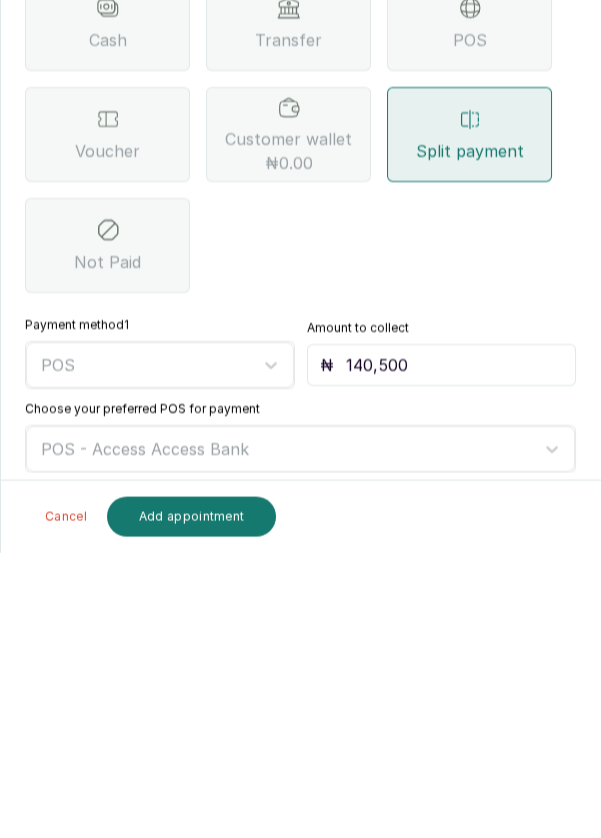 type on "200" 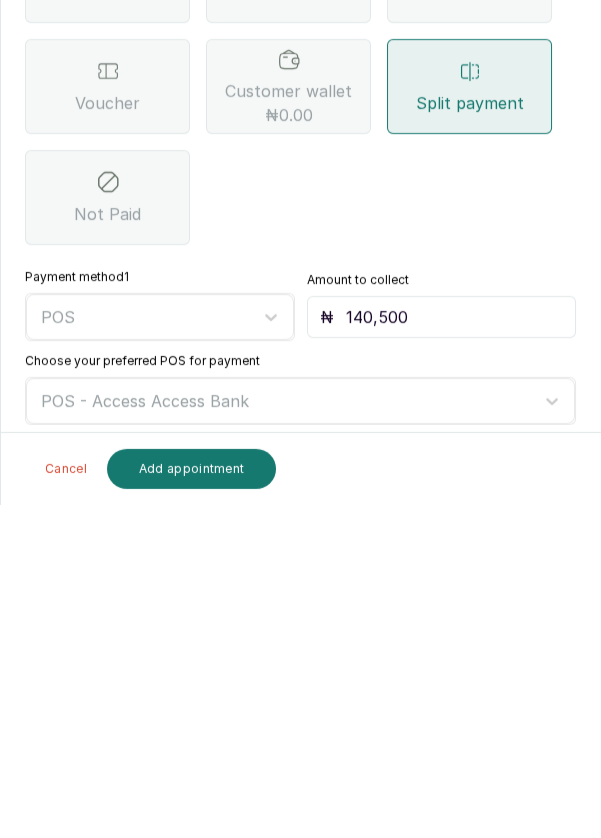 scroll, scrollTop: 10, scrollLeft: 0, axis: vertical 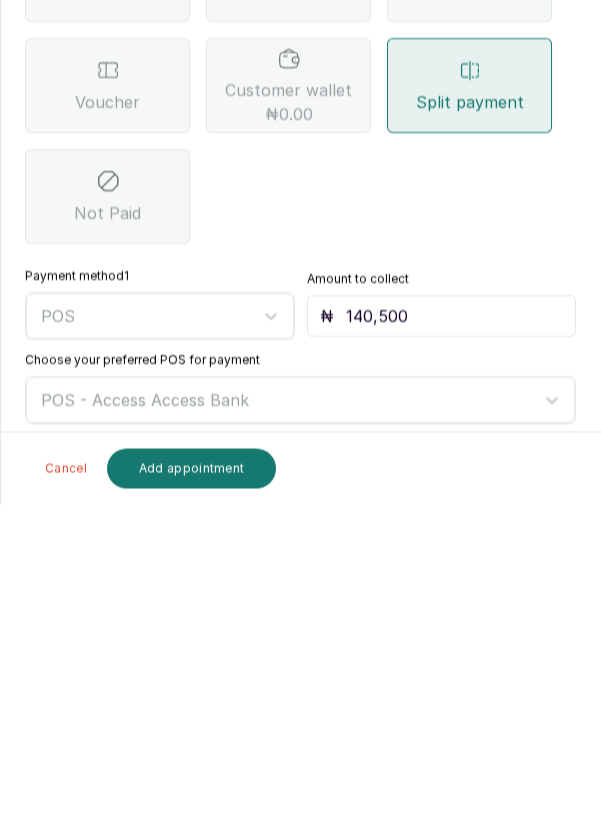 type on "20,000" 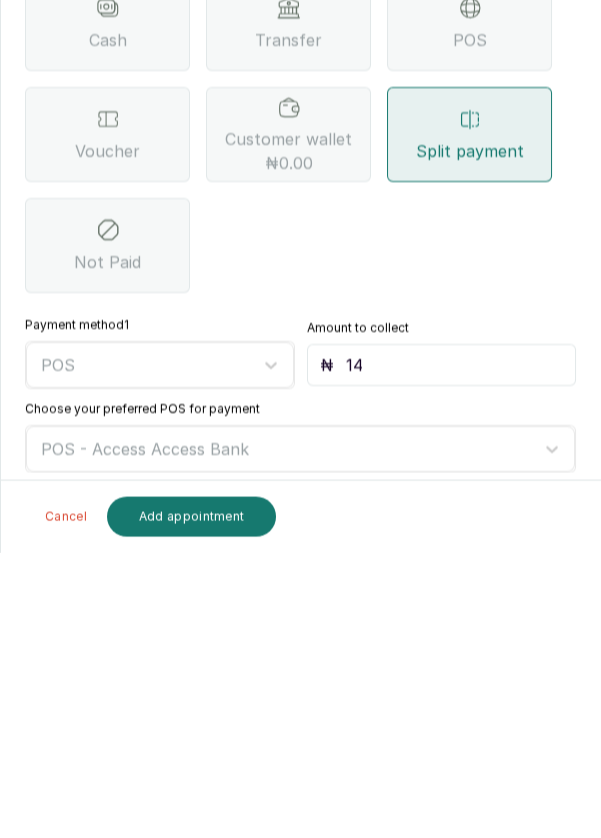 type on "1" 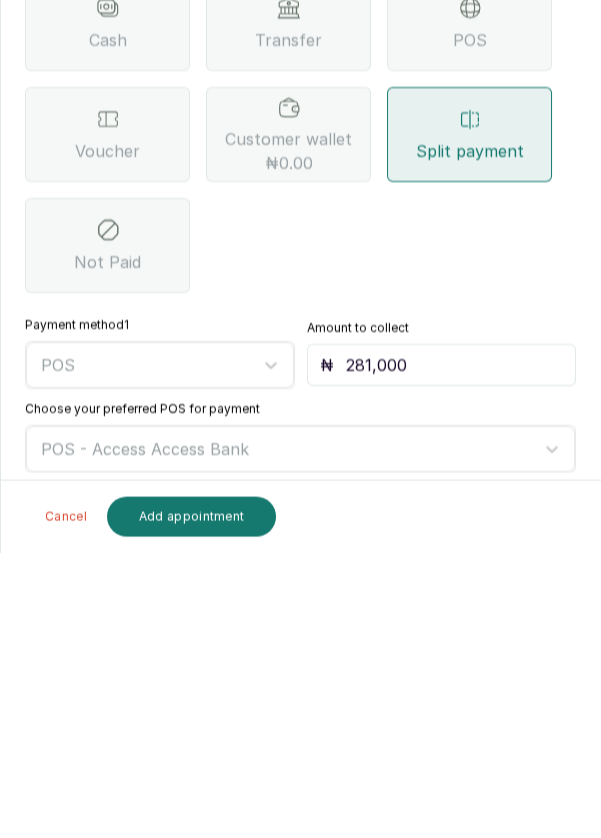 scroll, scrollTop: 10, scrollLeft: 0, axis: vertical 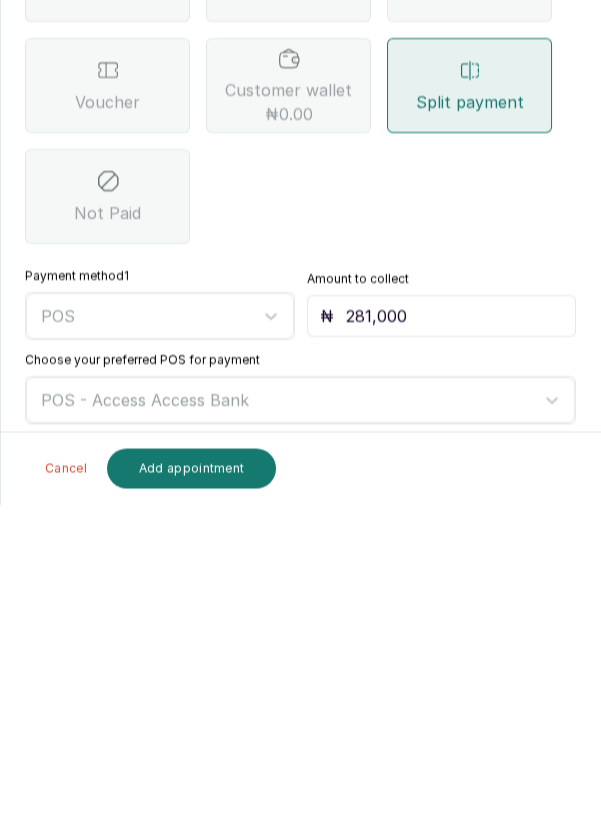 type on "281,000" 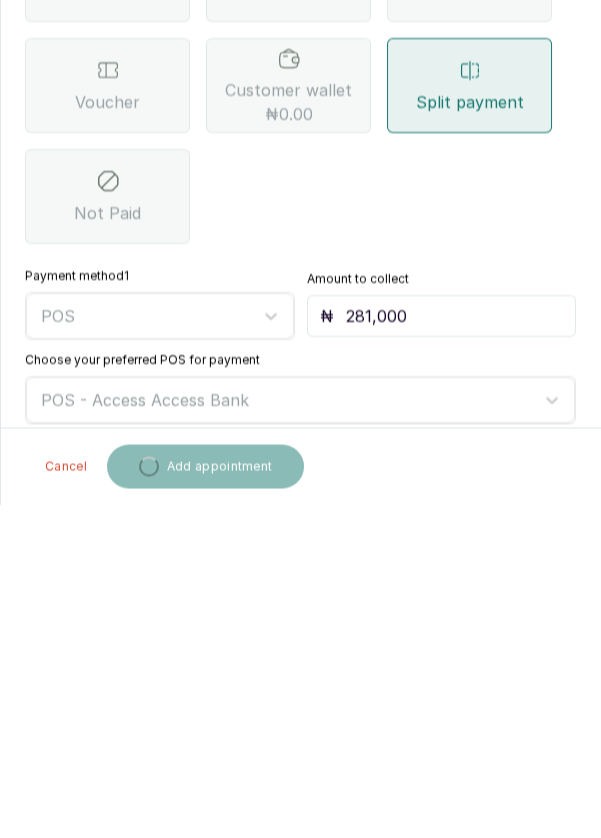 scroll, scrollTop: 10, scrollLeft: 0, axis: vertical 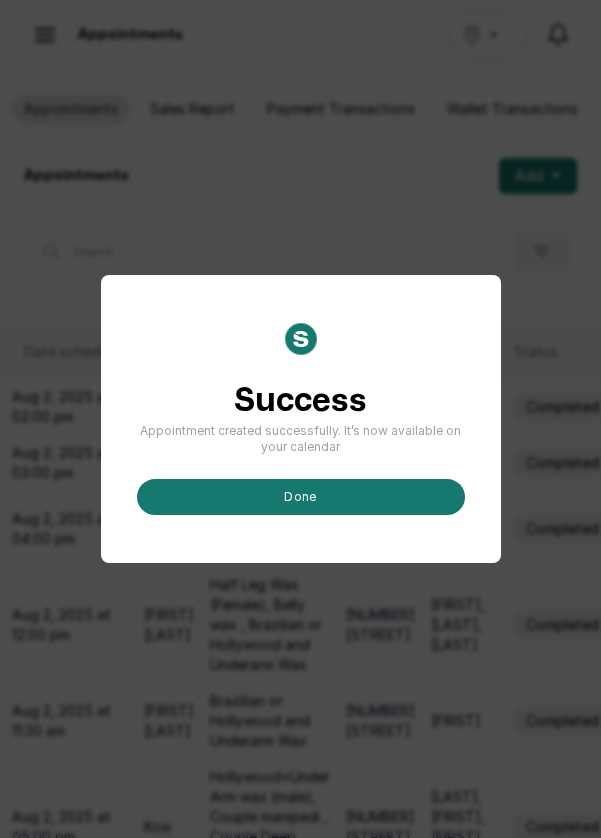 click on "done" at bounding box center [301, 497] 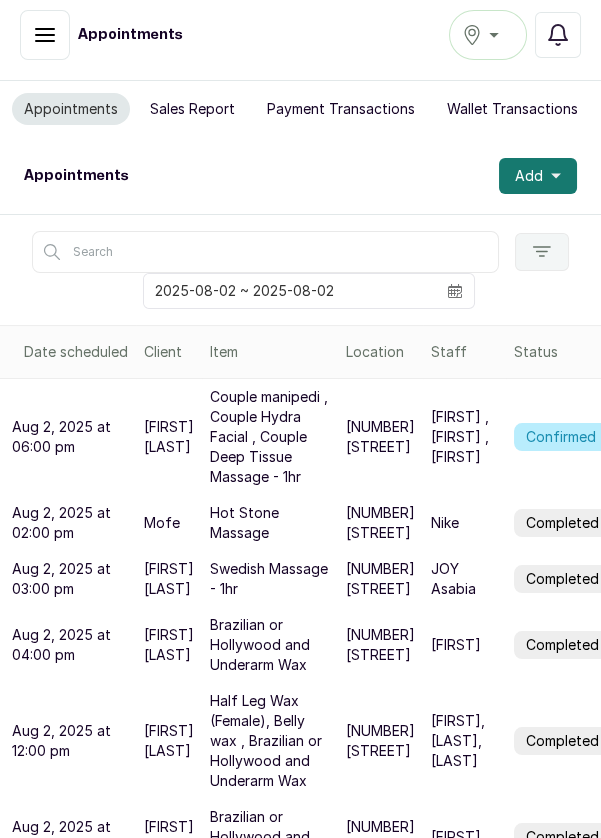 click on "Confirmed" at bounding box center (561, 437) 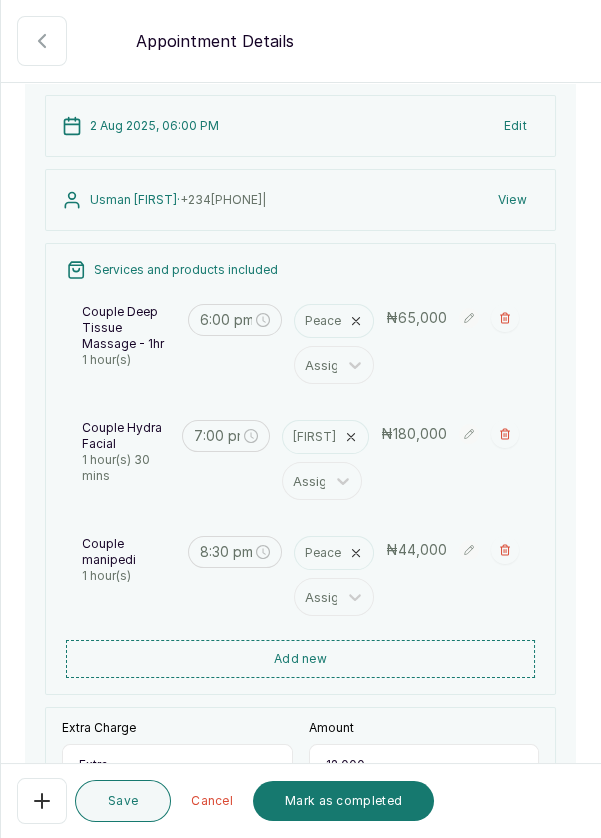 scroll, scrollTop: 526, scrollLeft: 0, axis: vertical 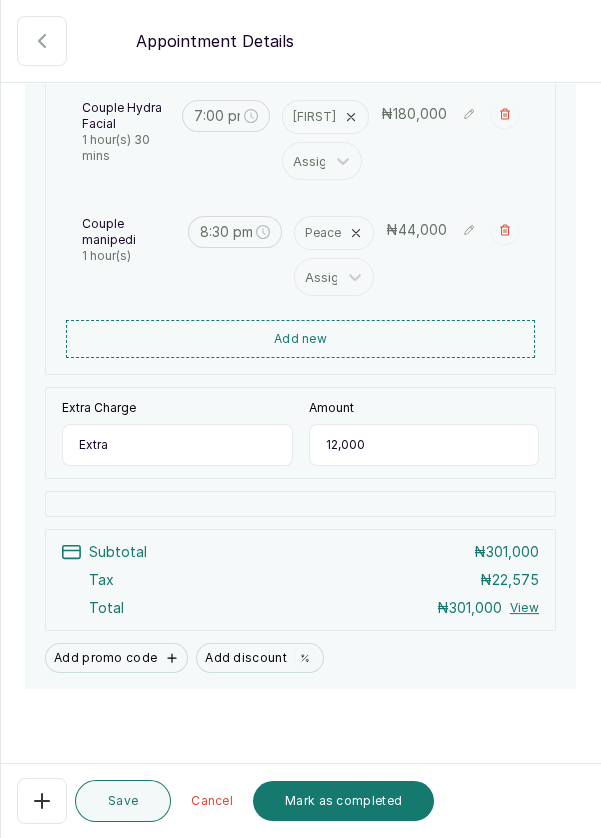 click on "Mark as completed" at bounding box center [343, 801] 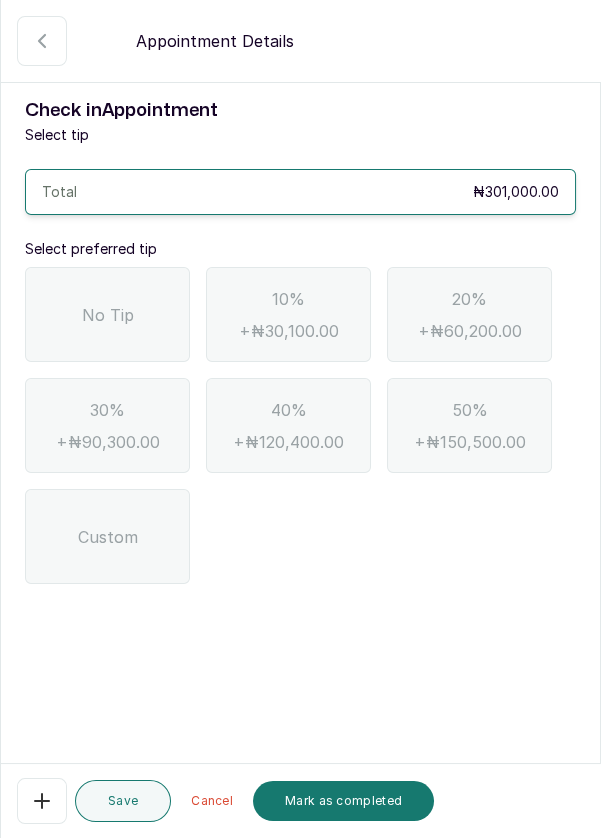 scroll, scrollTop: 0, scrollLeft: 0, axis: both 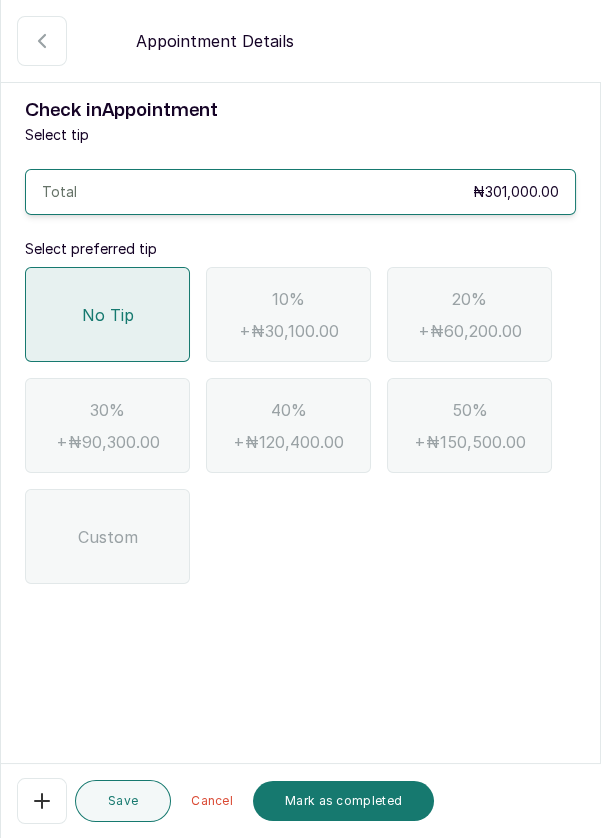 click on "Mark as completed" at bounding box center [343, 801] 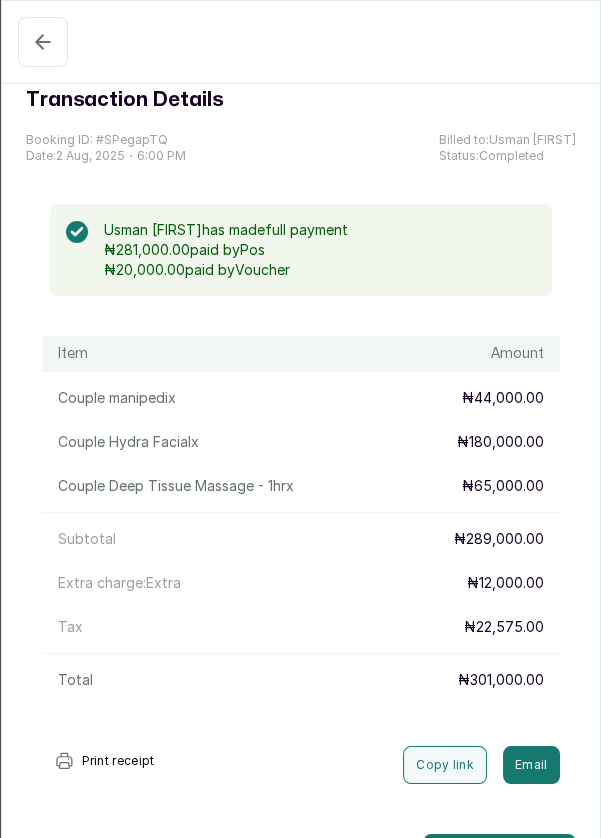 click 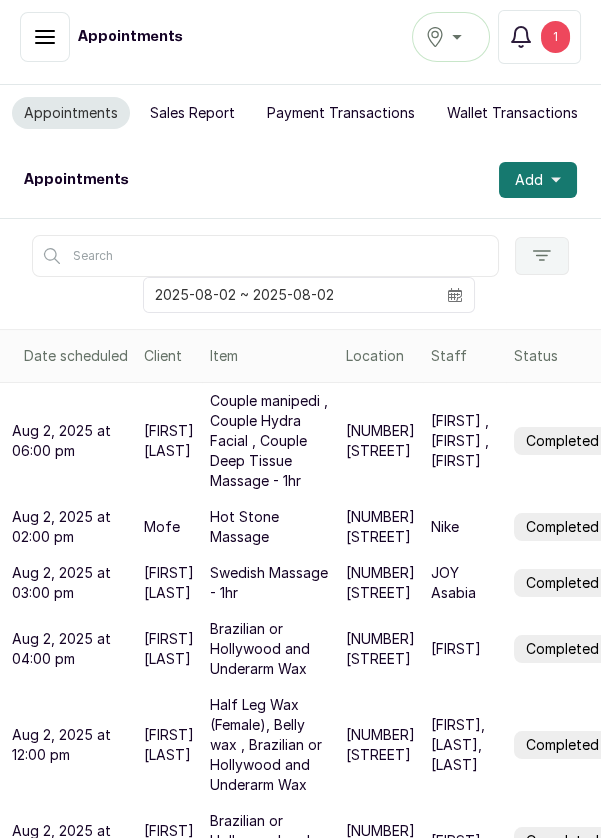 click on "Sales Report" at bounding box center (192, 113) 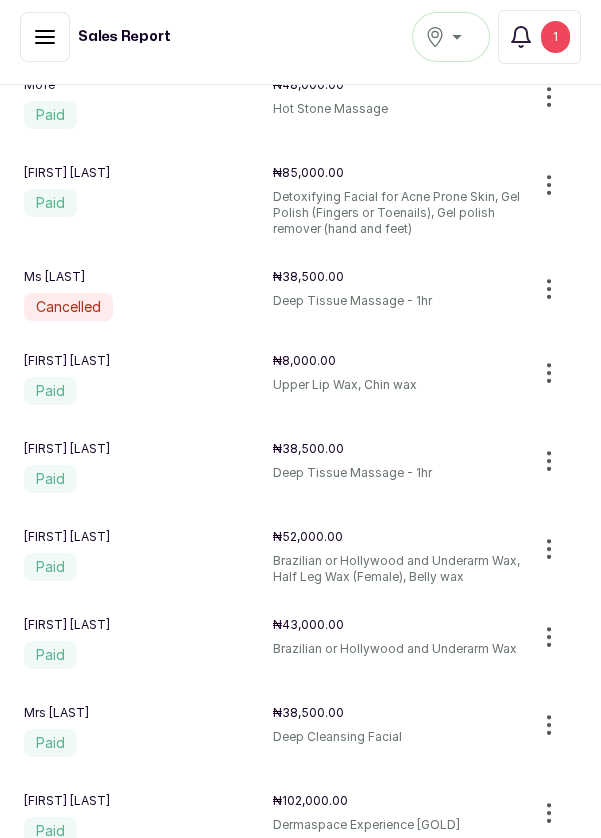 scroll, scrollTop: 695, scrollLeft: 0, axis: vertical 